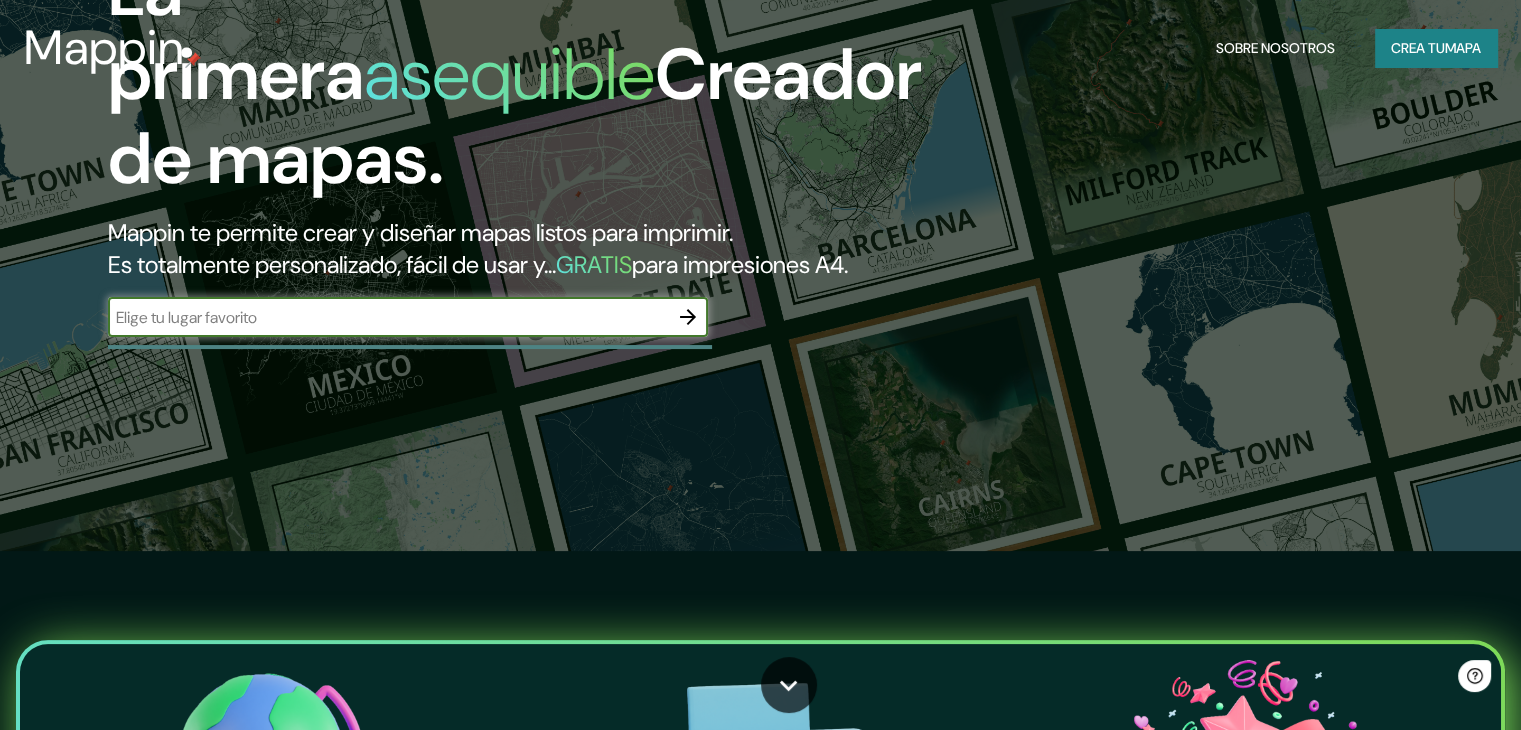 scroll, scrollTop: 200, scrollLeft: 0, axis: vertical 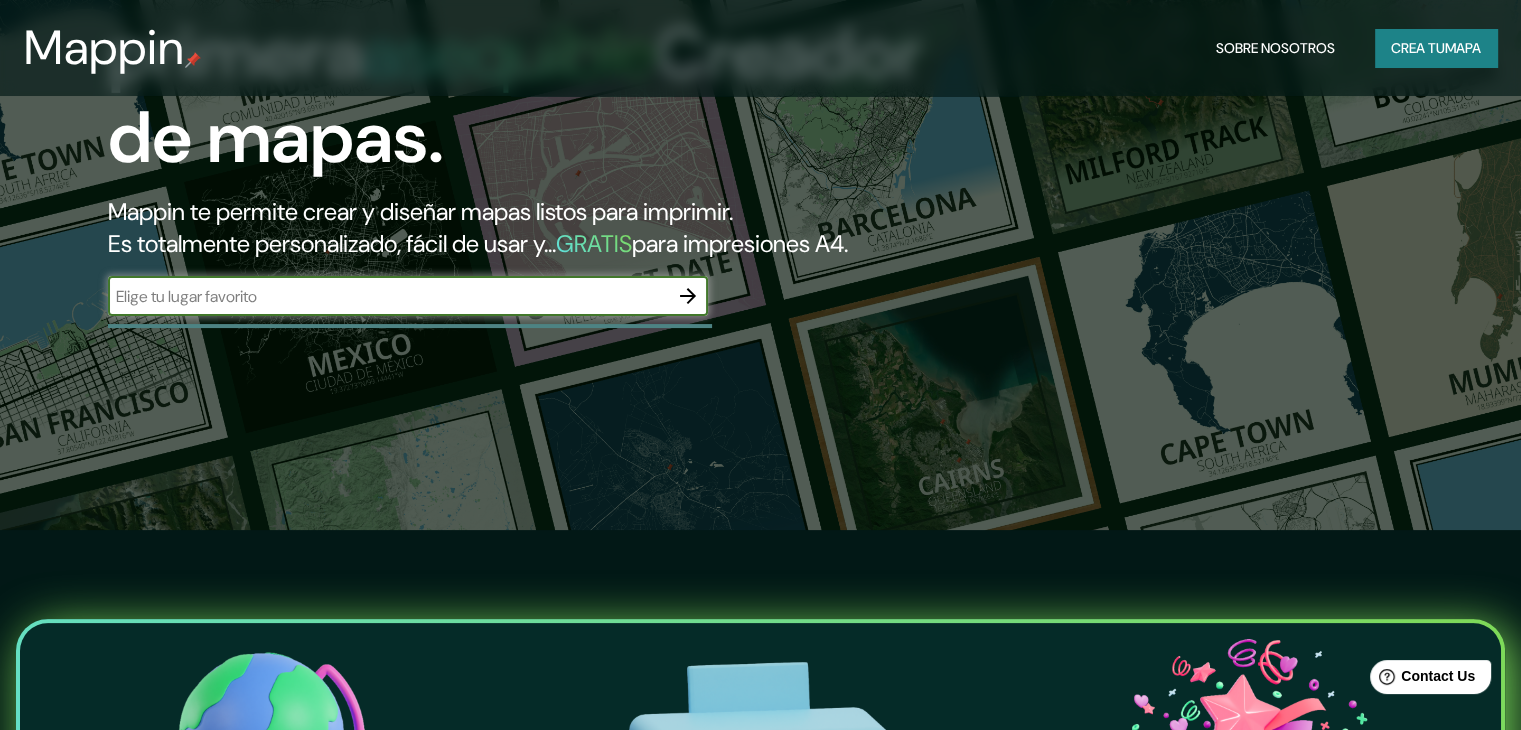 click at bounding box center (388, 296) 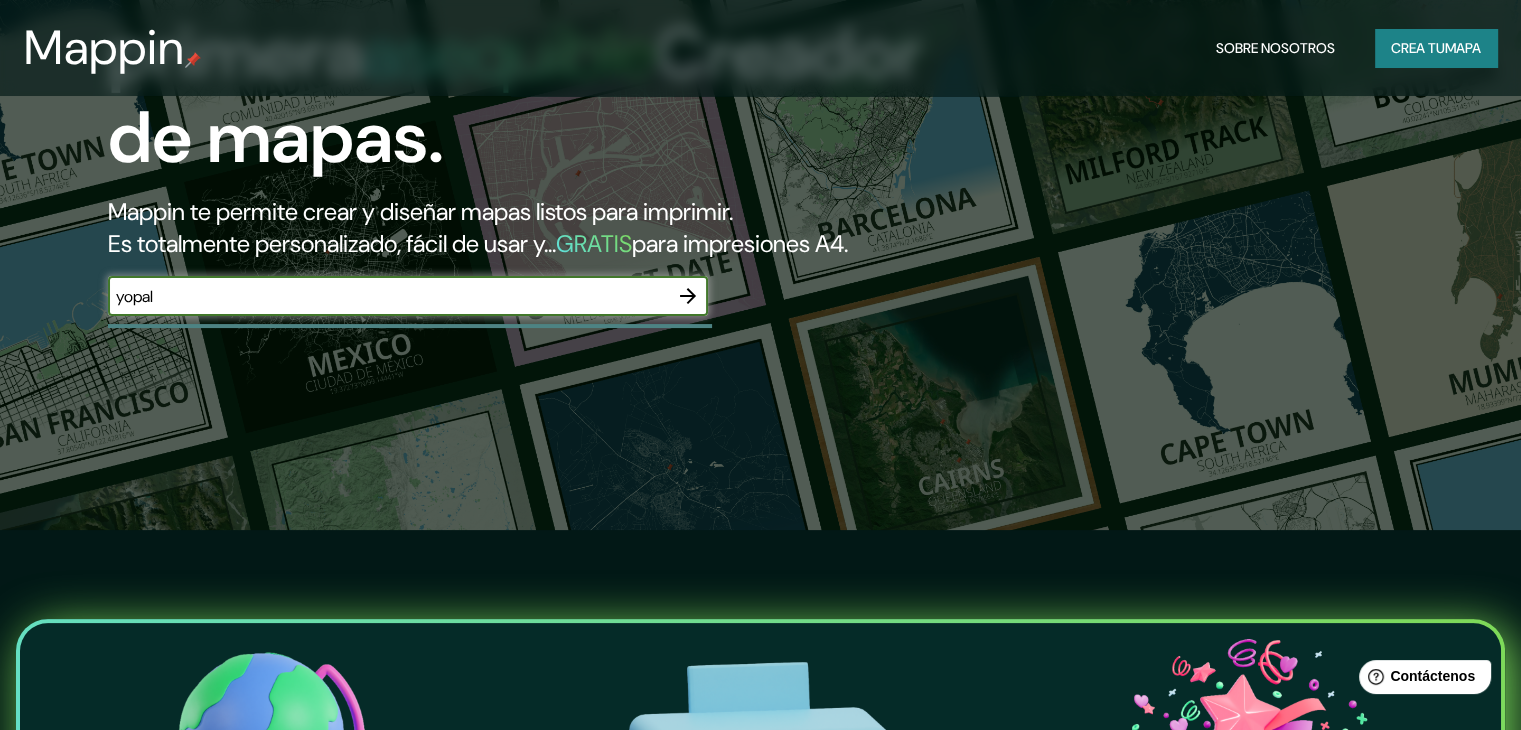 type on "yopal" 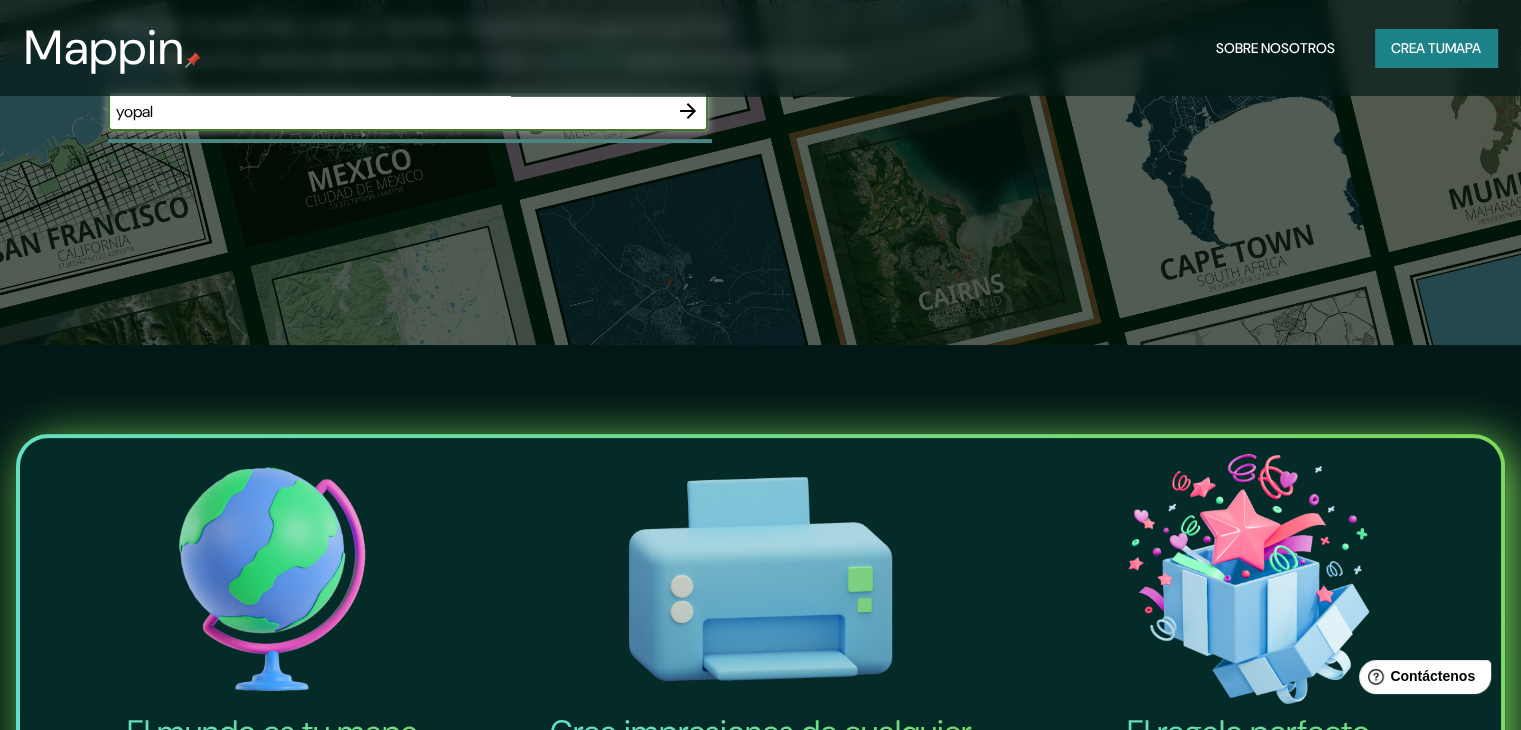 scroll, scrollTop: 400, scrollLeft: 0, axis: vertical 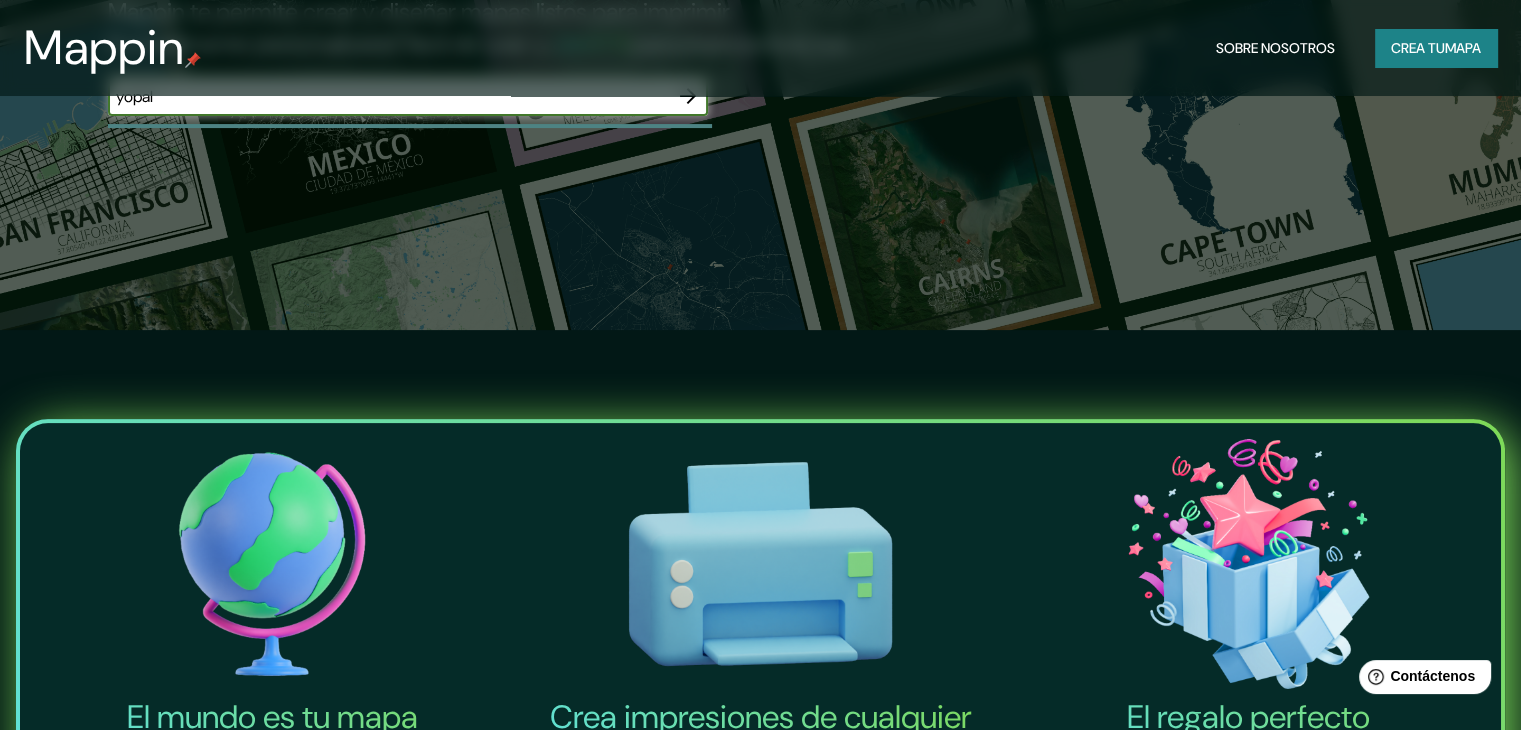click at bounding box center (688, 96) 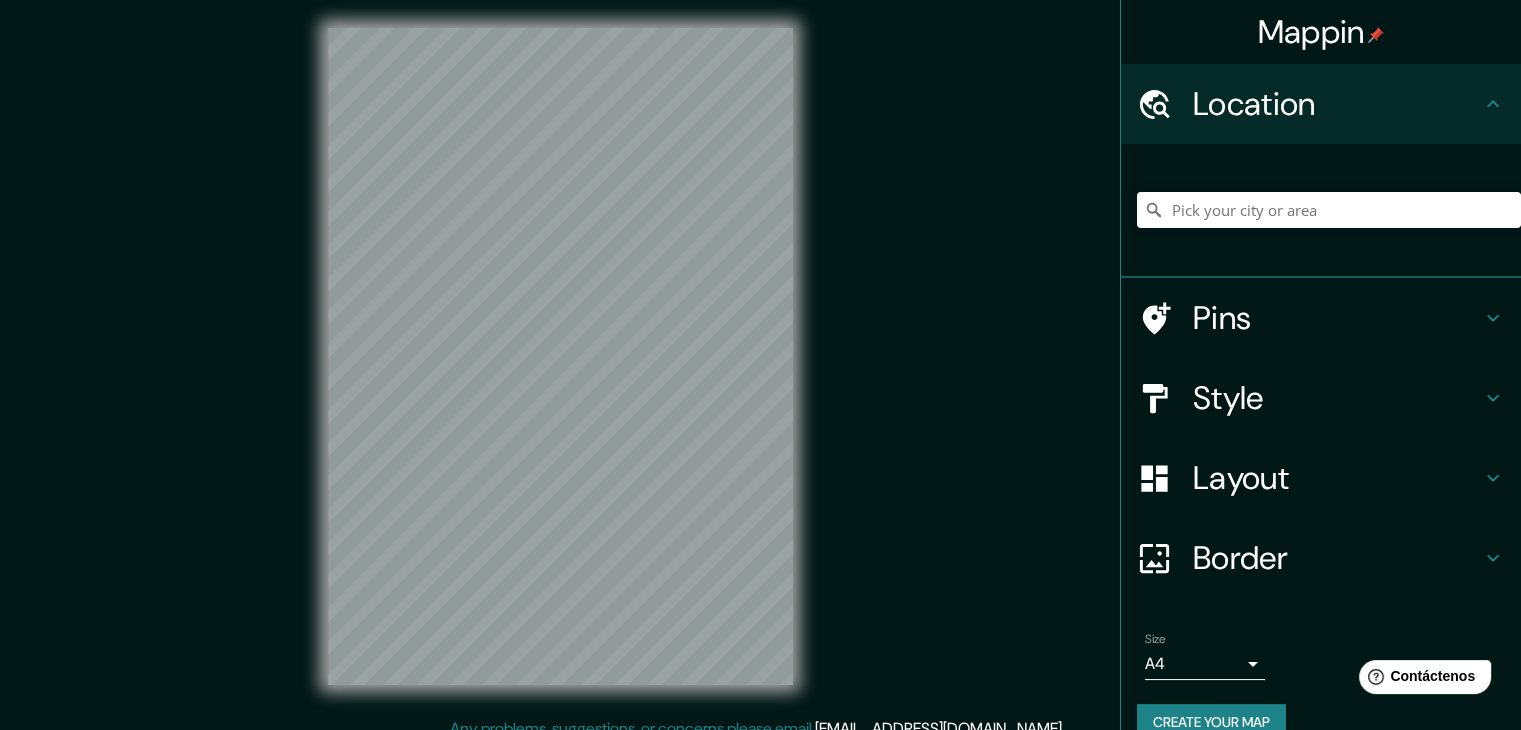 scroll, scrollTop: 0, scrollLeft: 0, axis: both 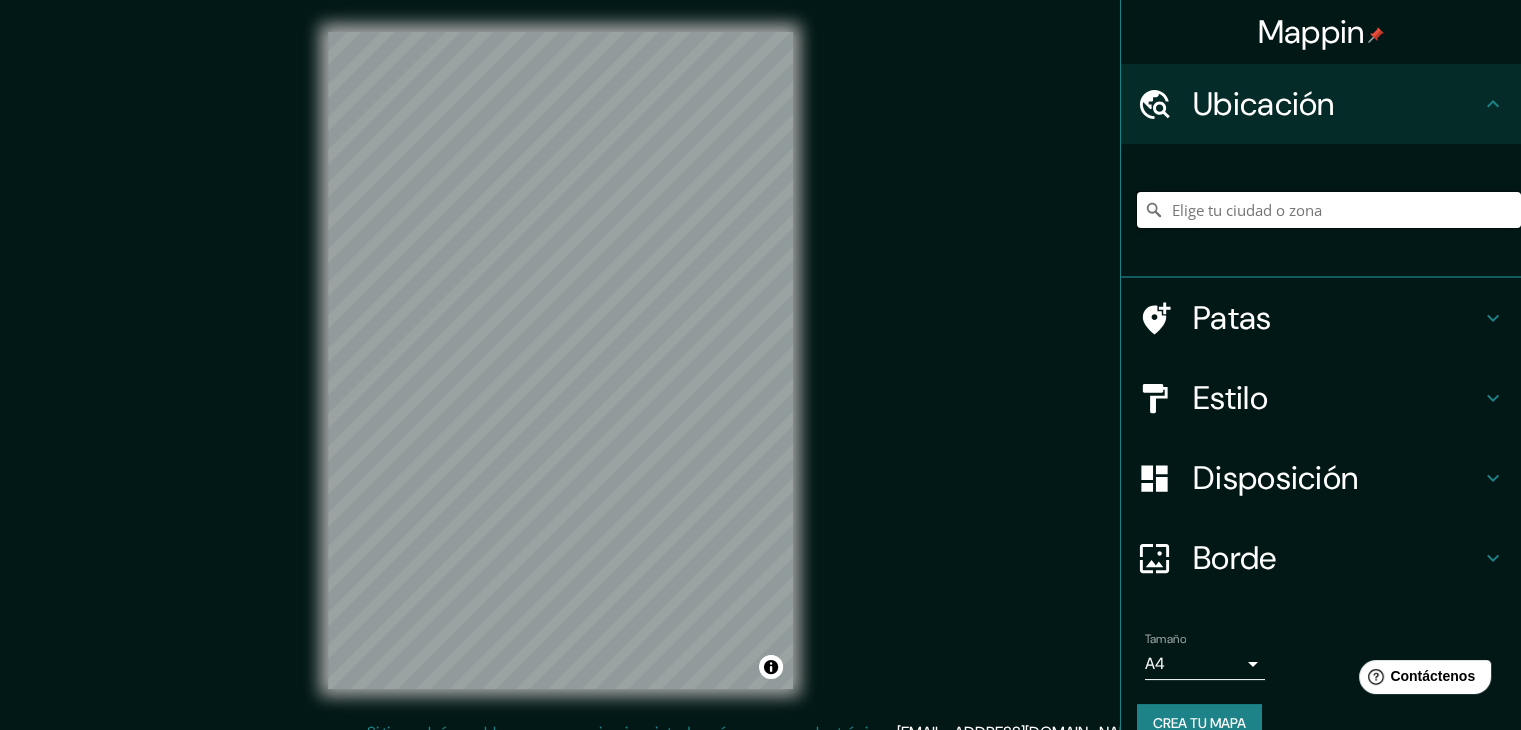 click at bounding box center (1329, 210) 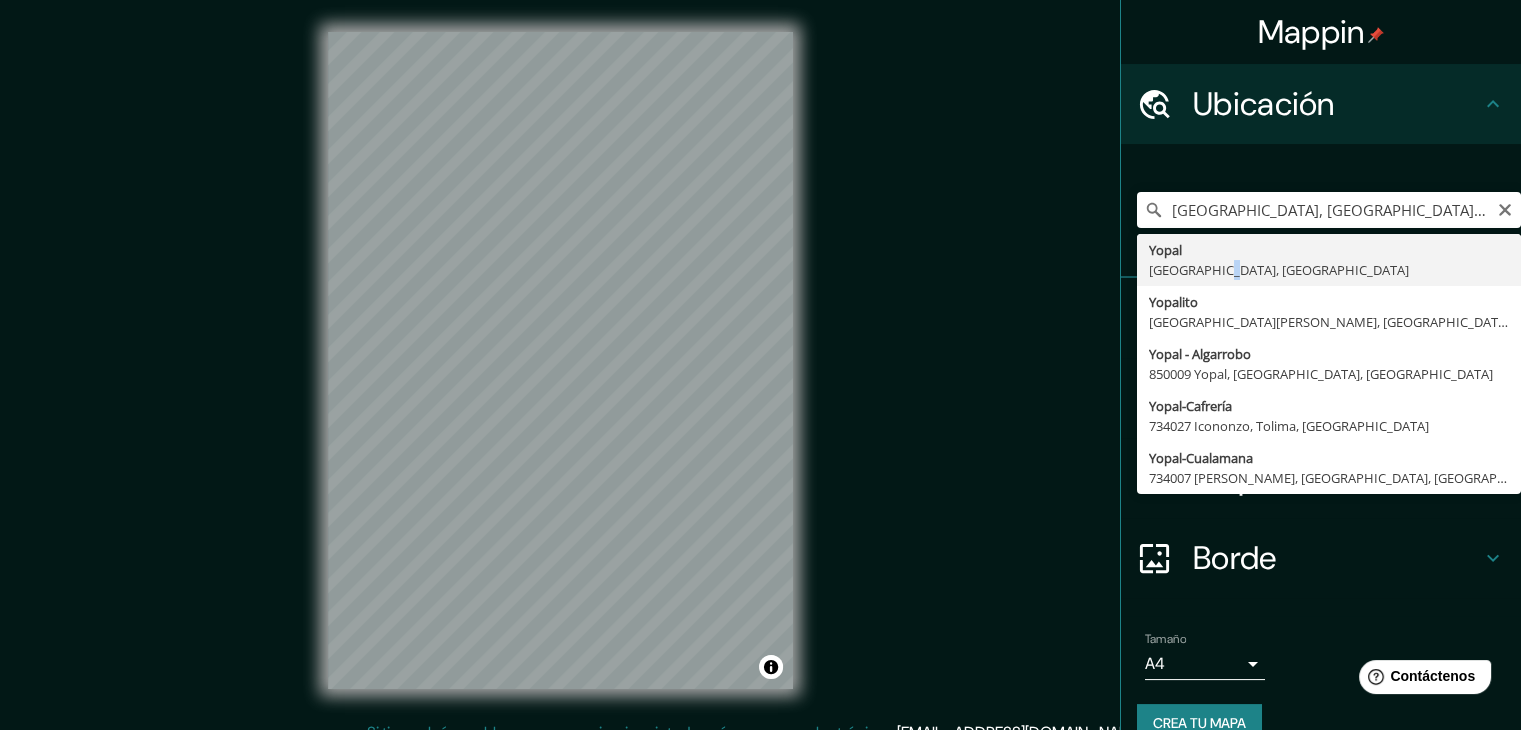 type on "Yopal, [GEOGRAPHIC_DATA], [GEOGRAPHIC_DATA]" 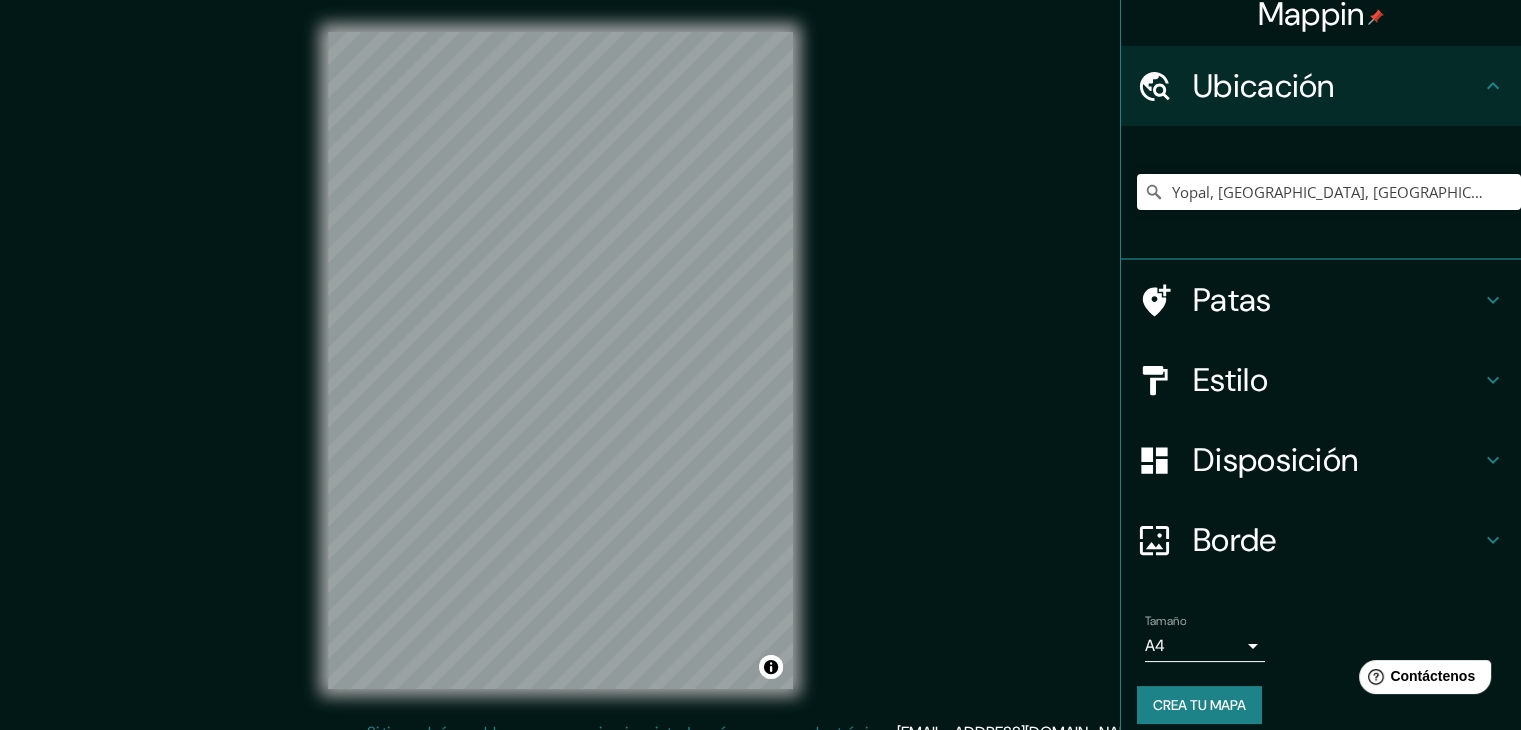 scroll, scrollTop: 0, scrollLeft: 0, axis: both 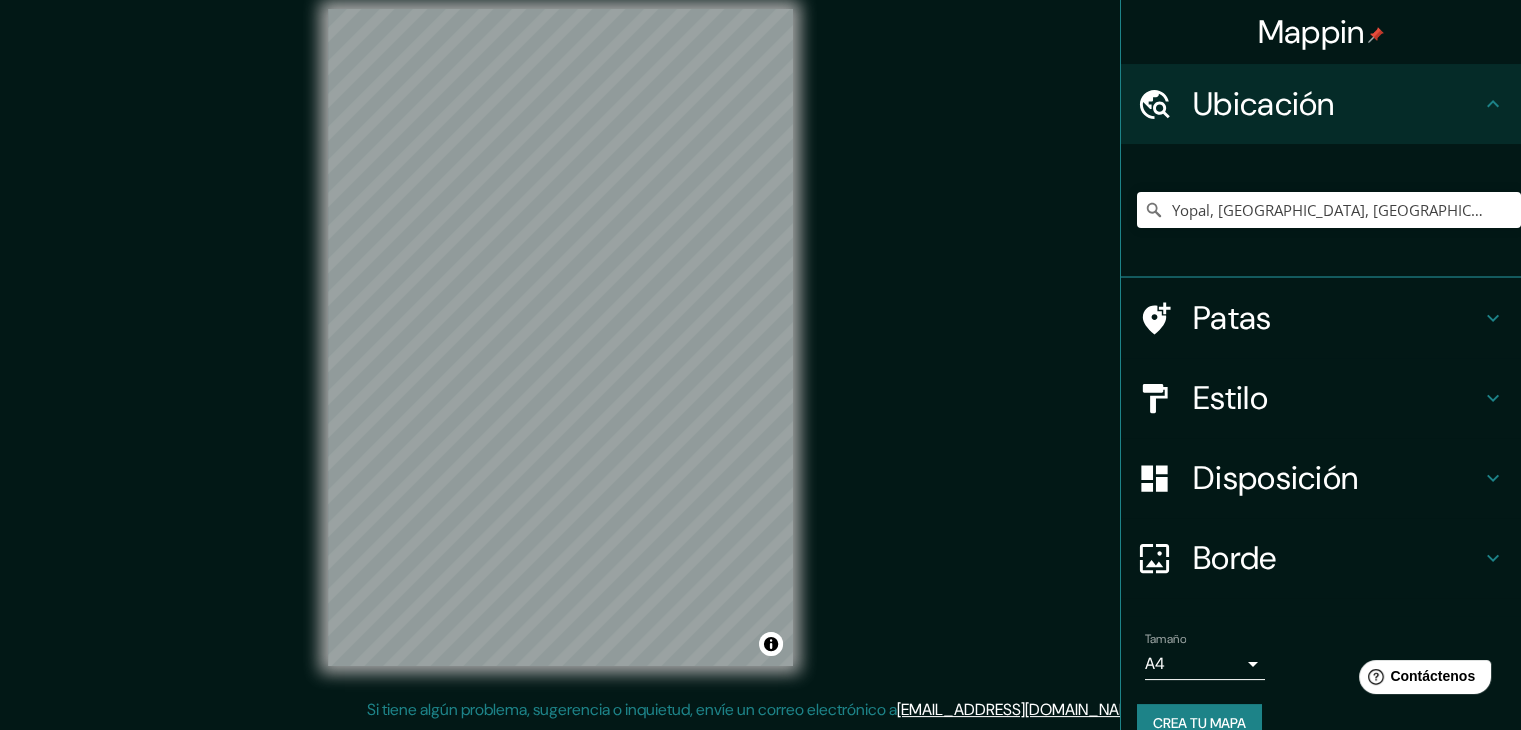 click on "© Mapbox   © OpenStreetMap   Improve this map" at bounding box center (560, 337) 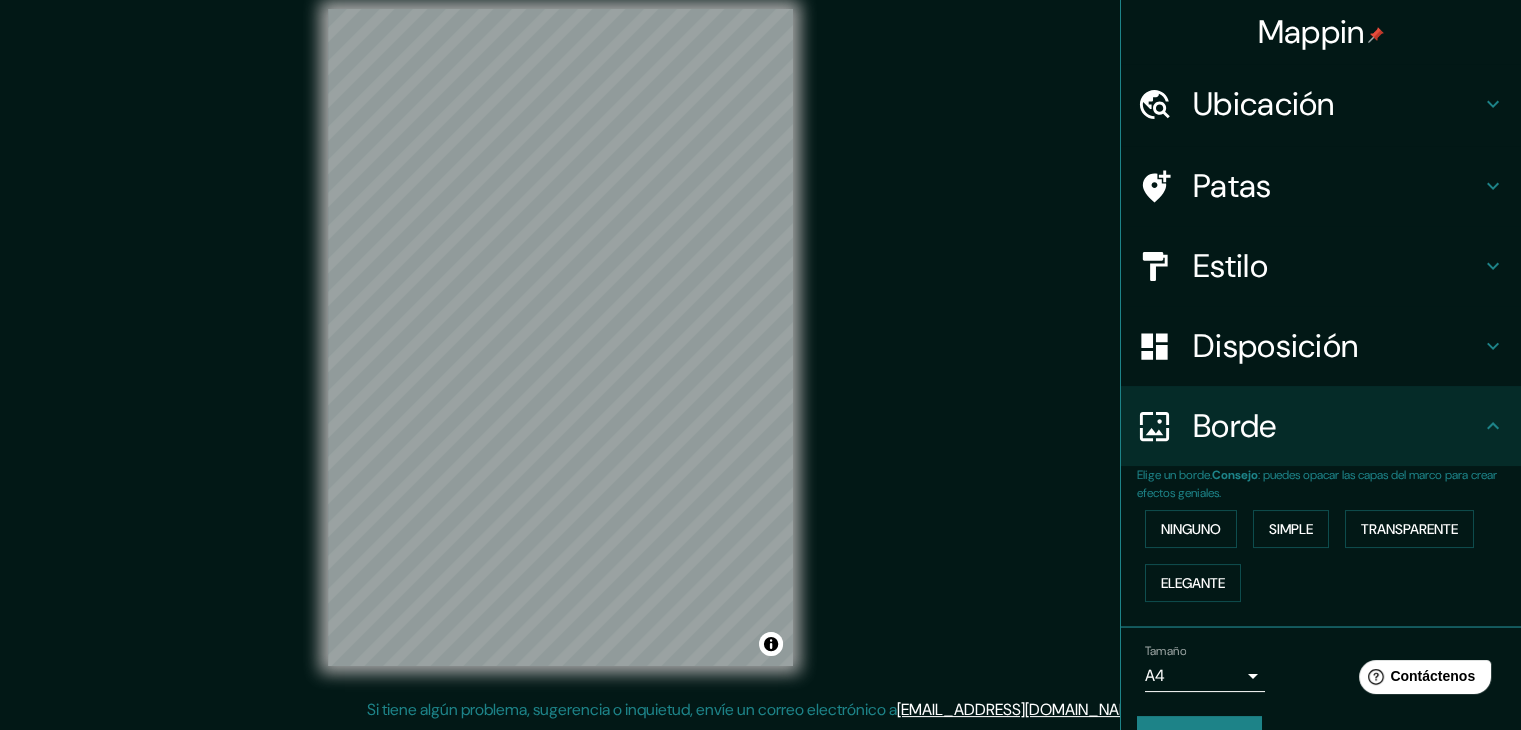 click on "Disposición" at bounding box center (1275, 346) 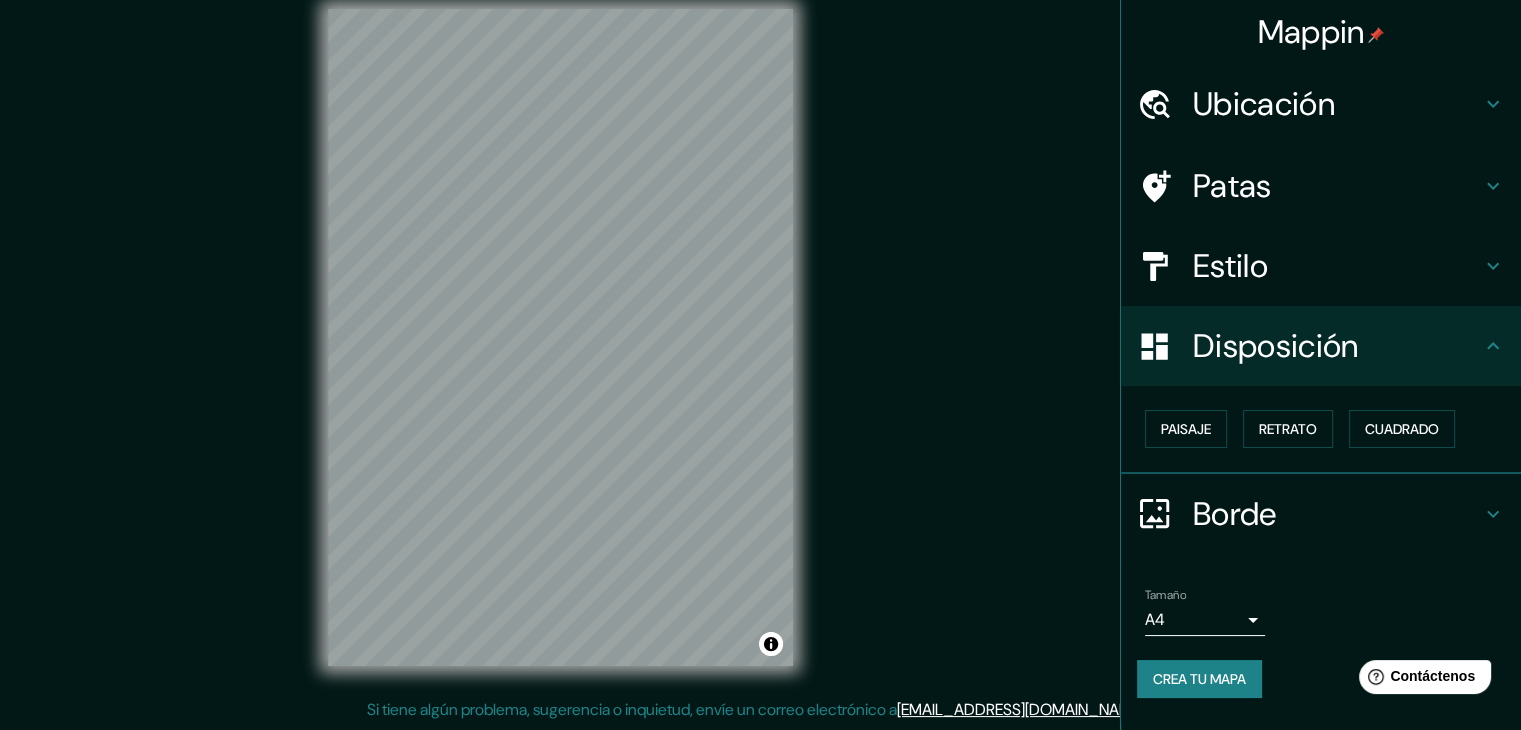 click on "Patas" at bounding box center [1321, 186] 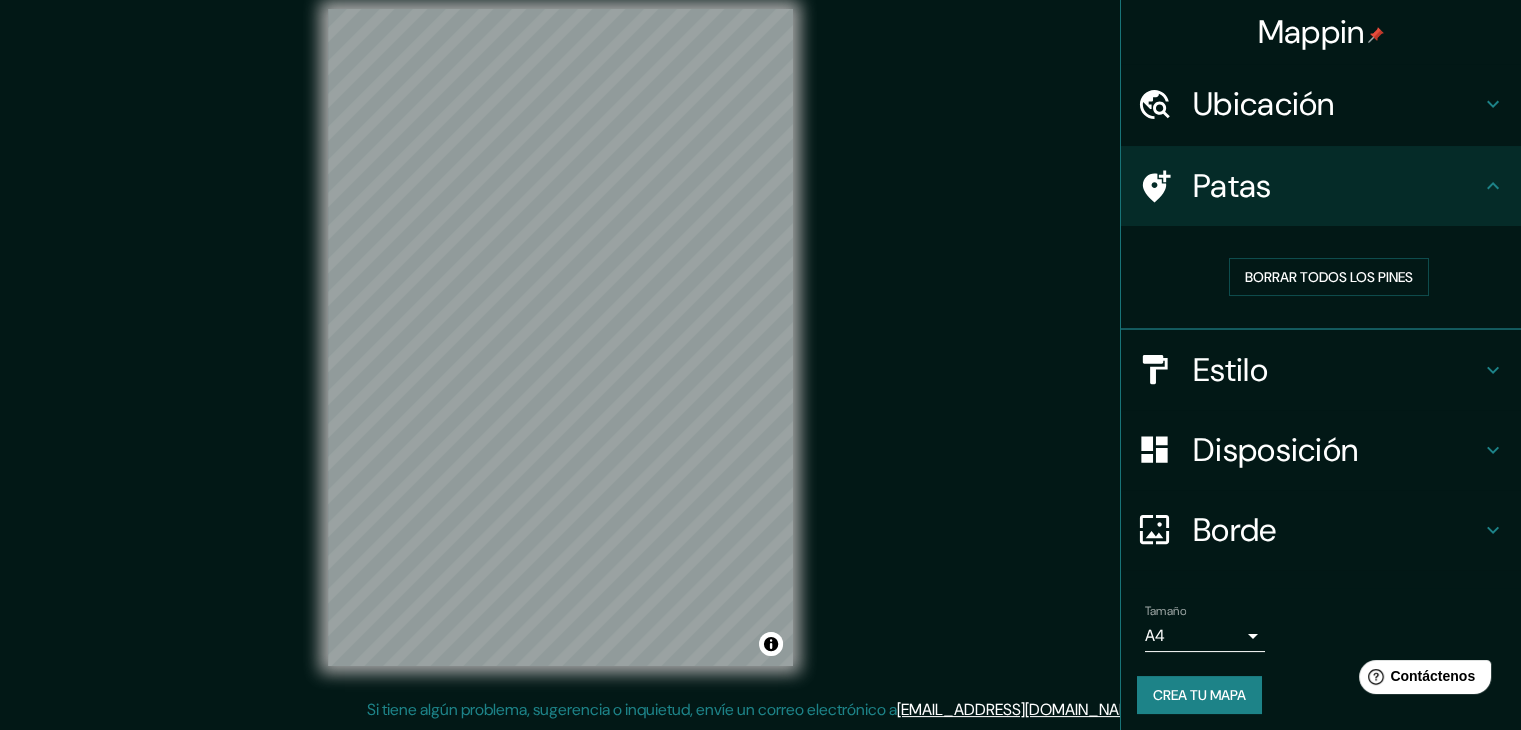click on "Ubicación" at bounding box center (1264, 104) 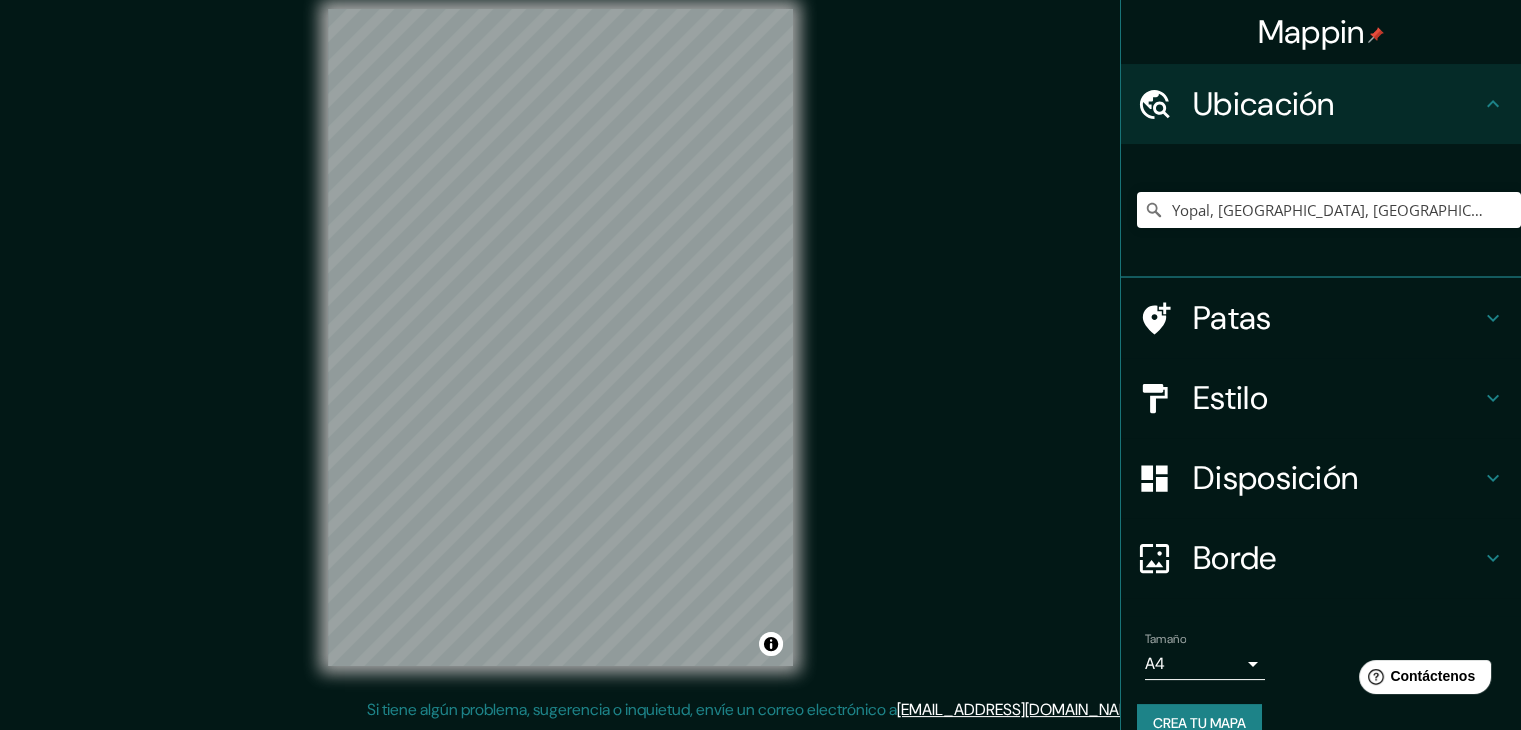 click on "Mappin Ubicación Yopal, [GEOGRAPHIC_DATA], [GEOGRAPHIC_DATA] Patas Estilo Disposición Borde Elige un borde.  Consejo  : puedes opacar las capas del marco para crear efectos geniales. Ninguno Simple Transparente Elegante Tamaño A4 single Crea tu mapa © Mapbox   © OpenStreetMap   Improve this map Si tiene algún problema, sugerencia o inquietud, envíe un correo electrónico a  [EMAIL_ADDRESS][DOMAIN_NAME]  .   . ." at bounding box center [760, 353] 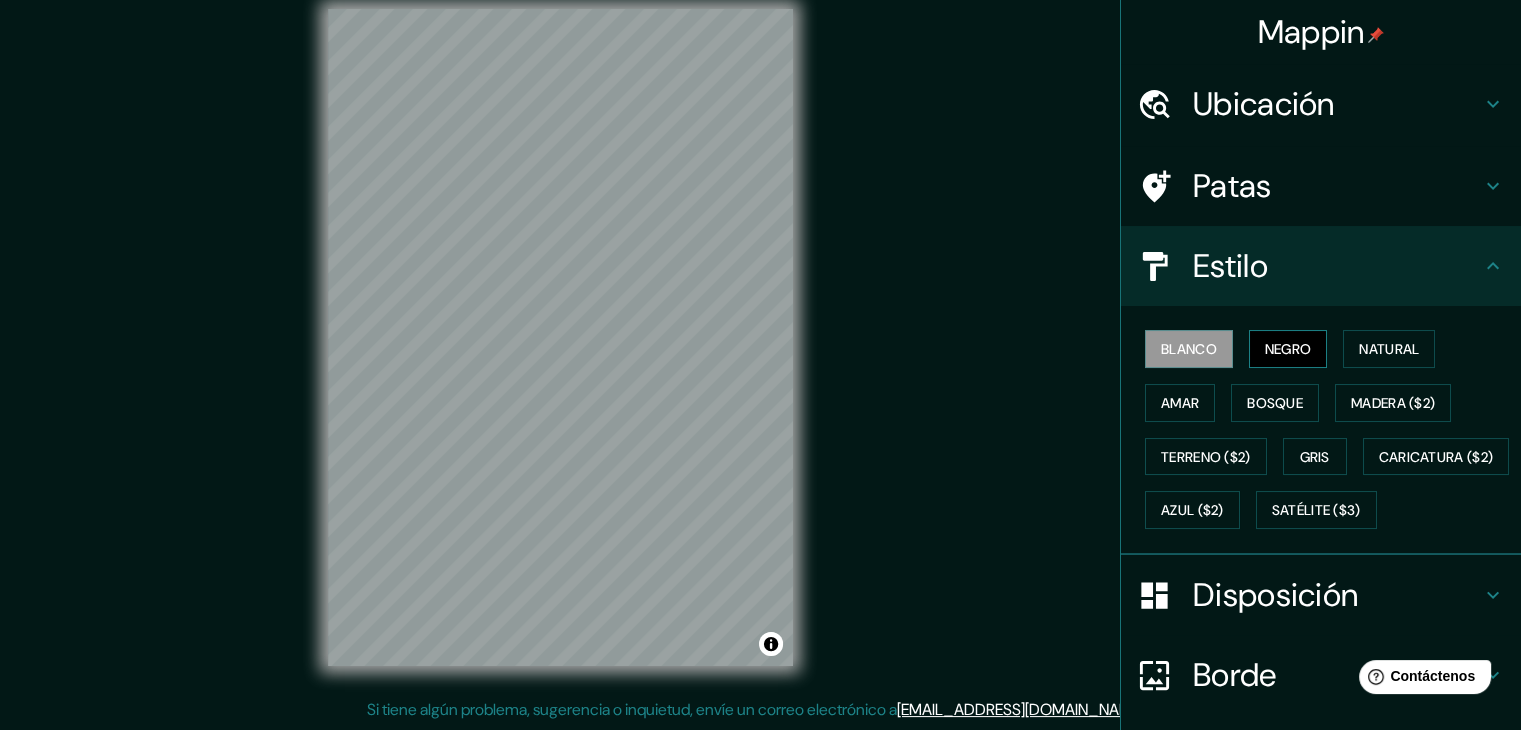 click on "Negro" at bounding box center (1288, 349) 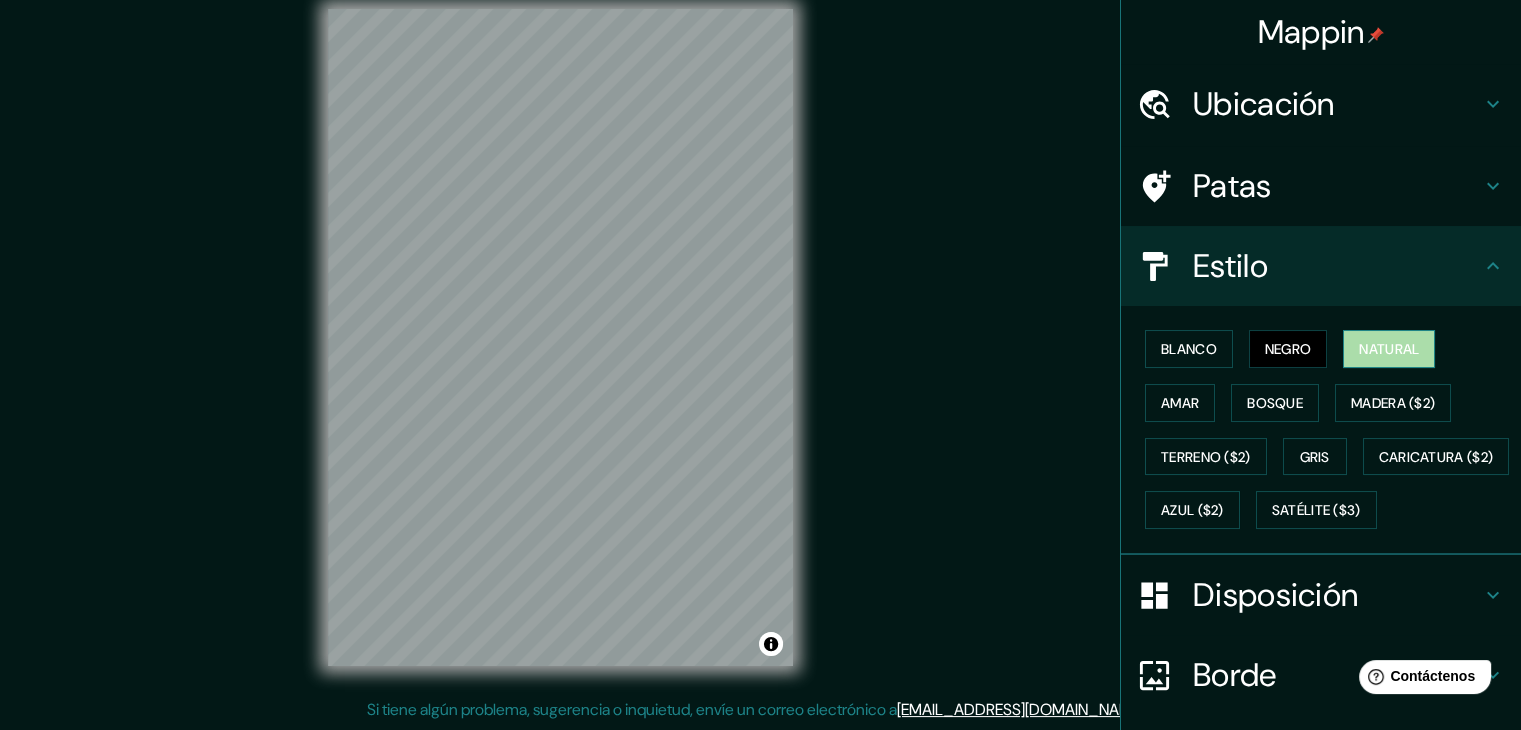click on "Natural" at bounding box center [1389, 349] 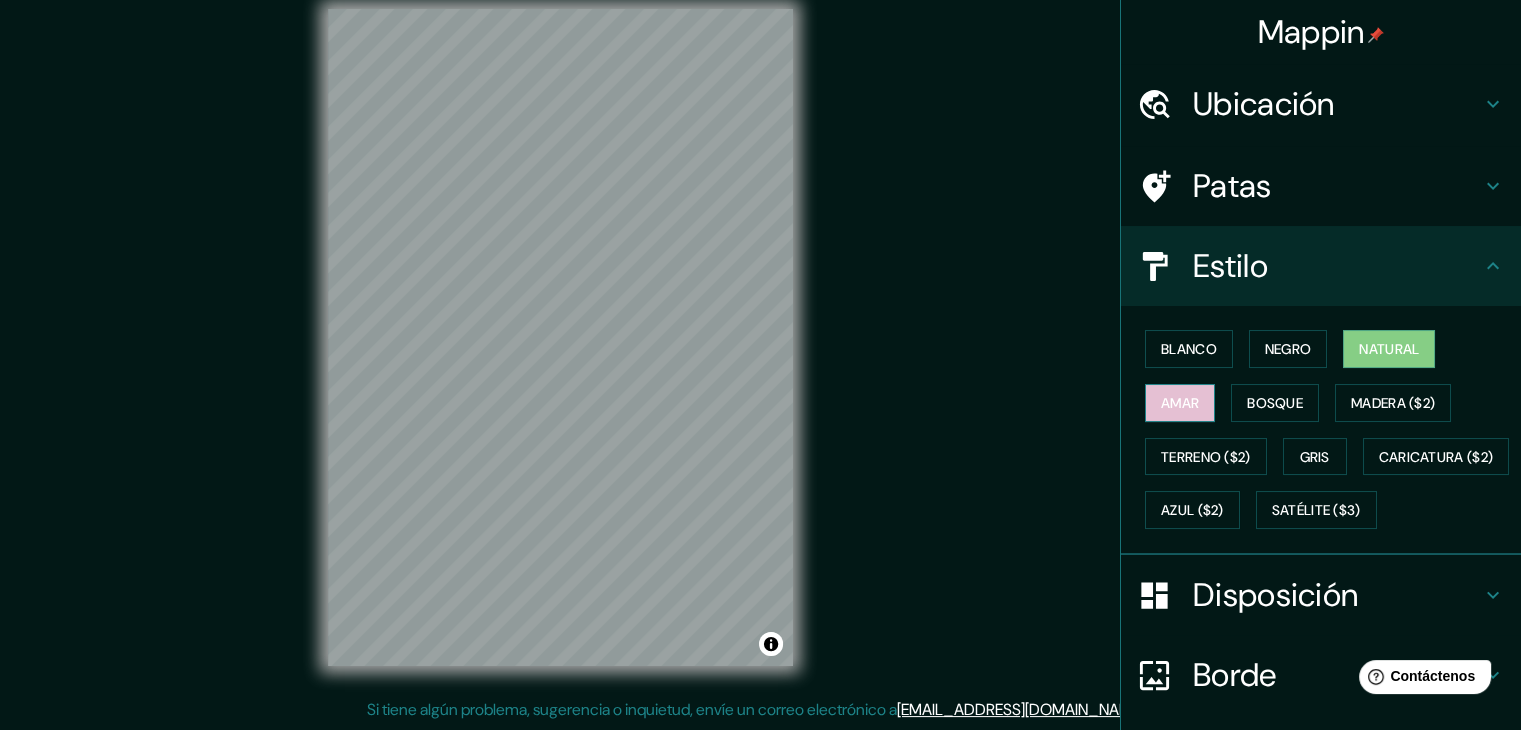 click on "Amar" at bounding box center (1180, 403) 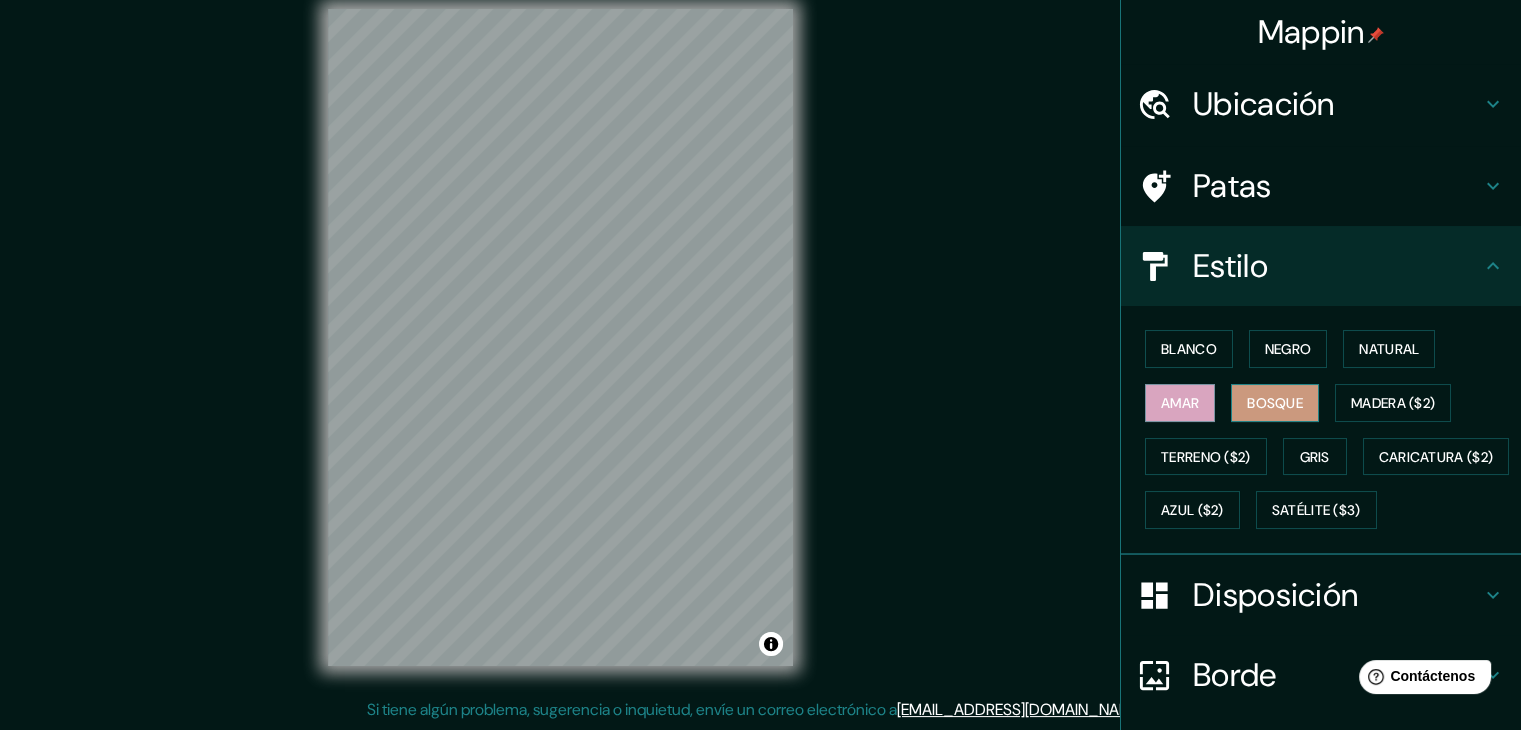 click on "Bosque" at bounding box center [1275, 403] 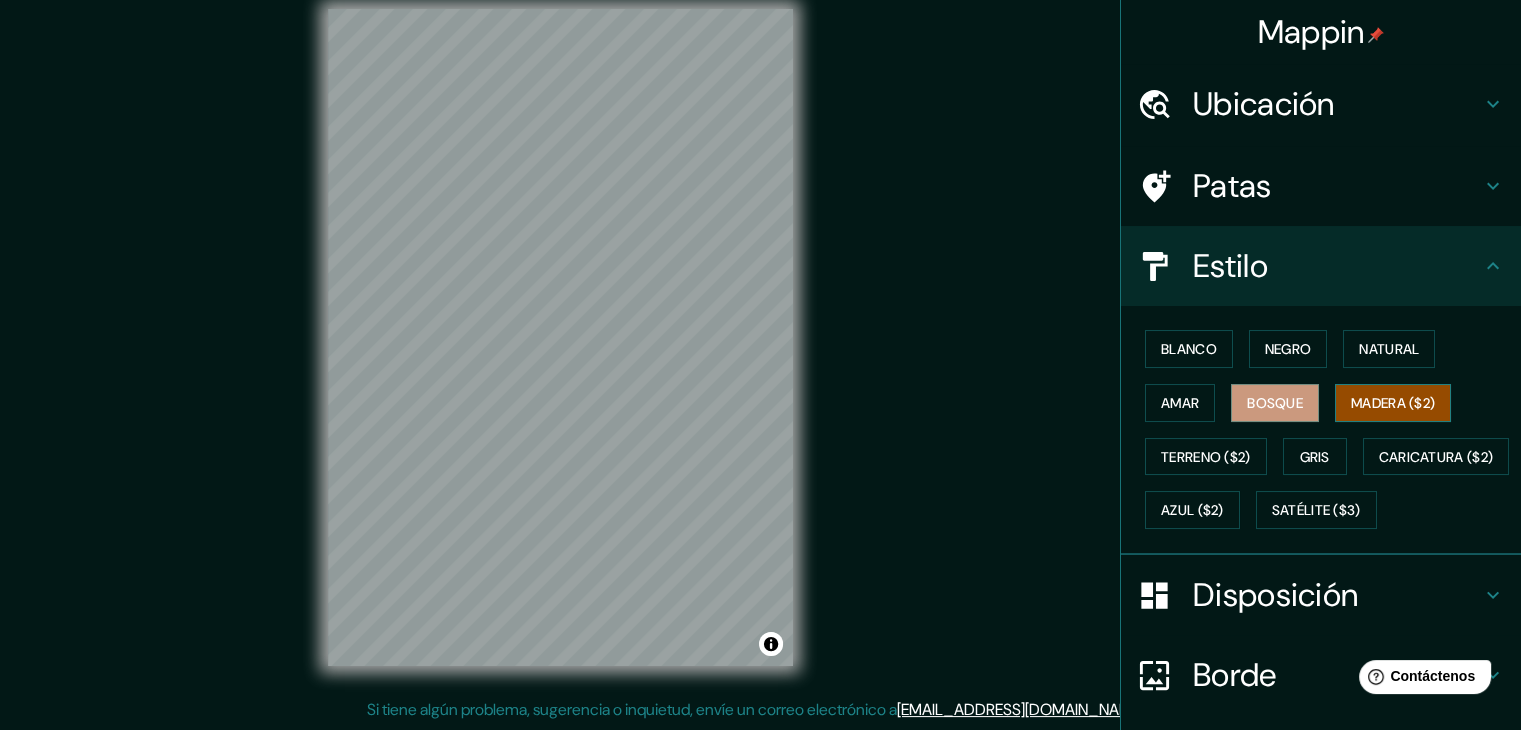 click on "Madera ($2)" at bounding box center [1393, 403] 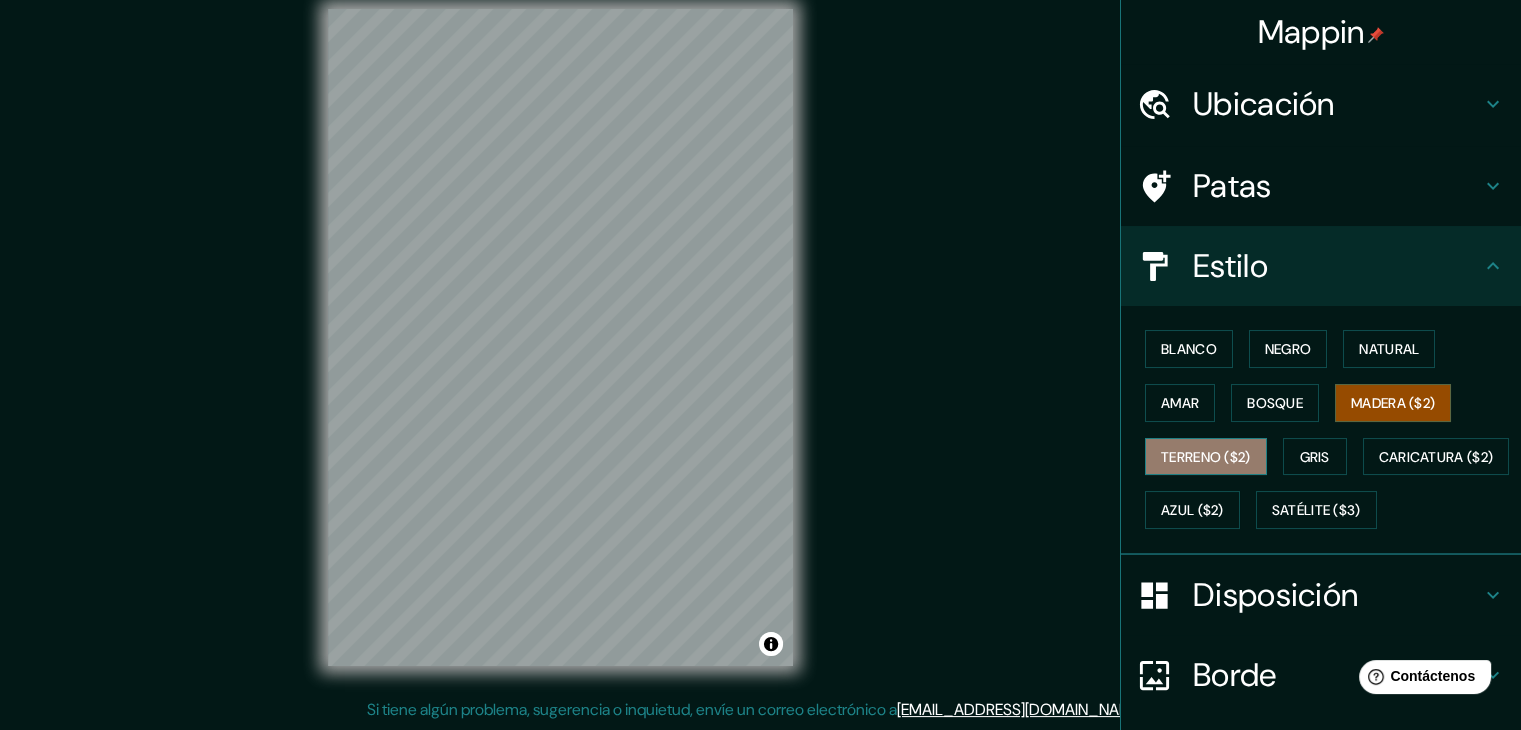 click on "Terreno ($2)" at bounding box center (1206, 457) 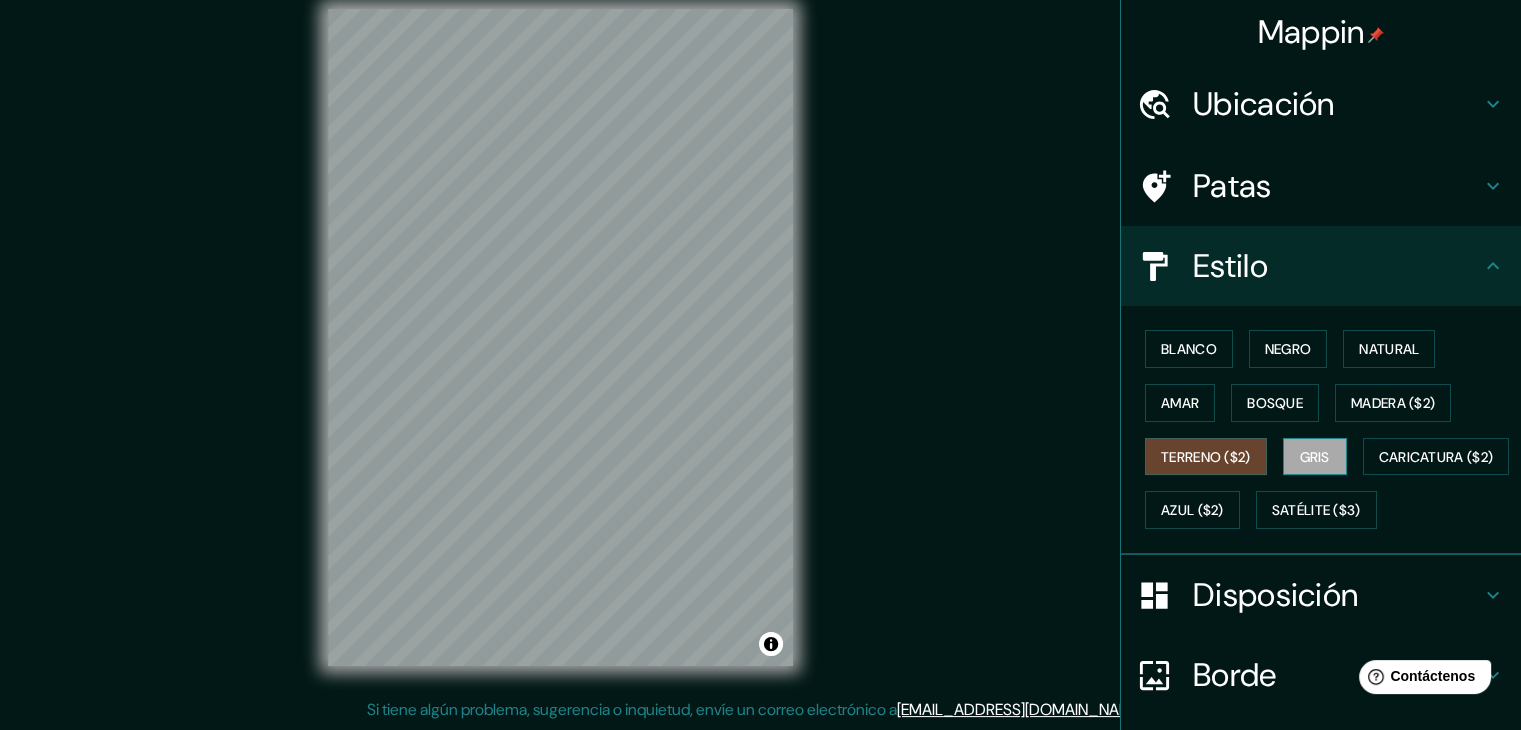 click on "Gris" at bounding box center [1315, 457] 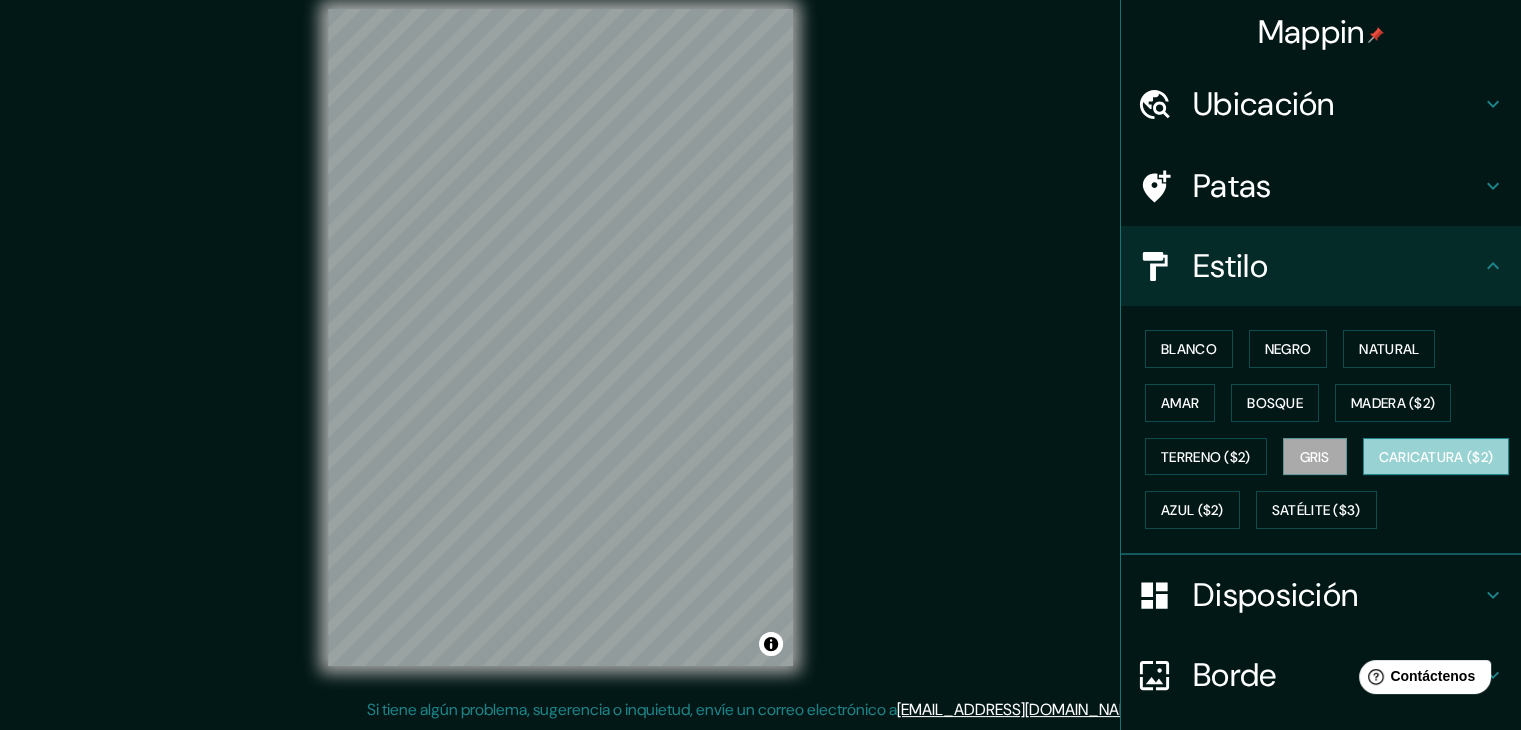 click on "Caricatura ($2)" at bounding box center (1436, 457) 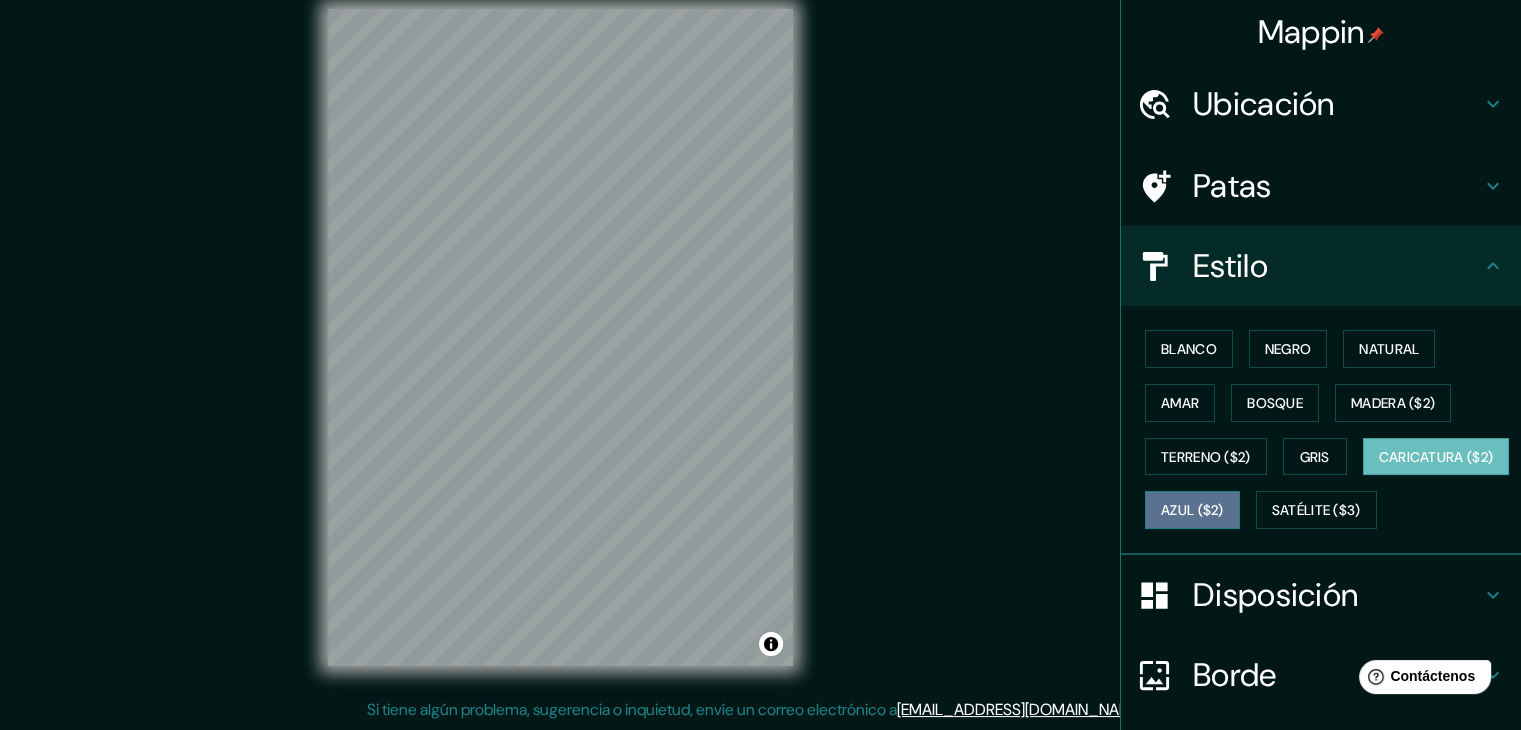 click on "Azul ($2)" at bounding box center (1192, 511) 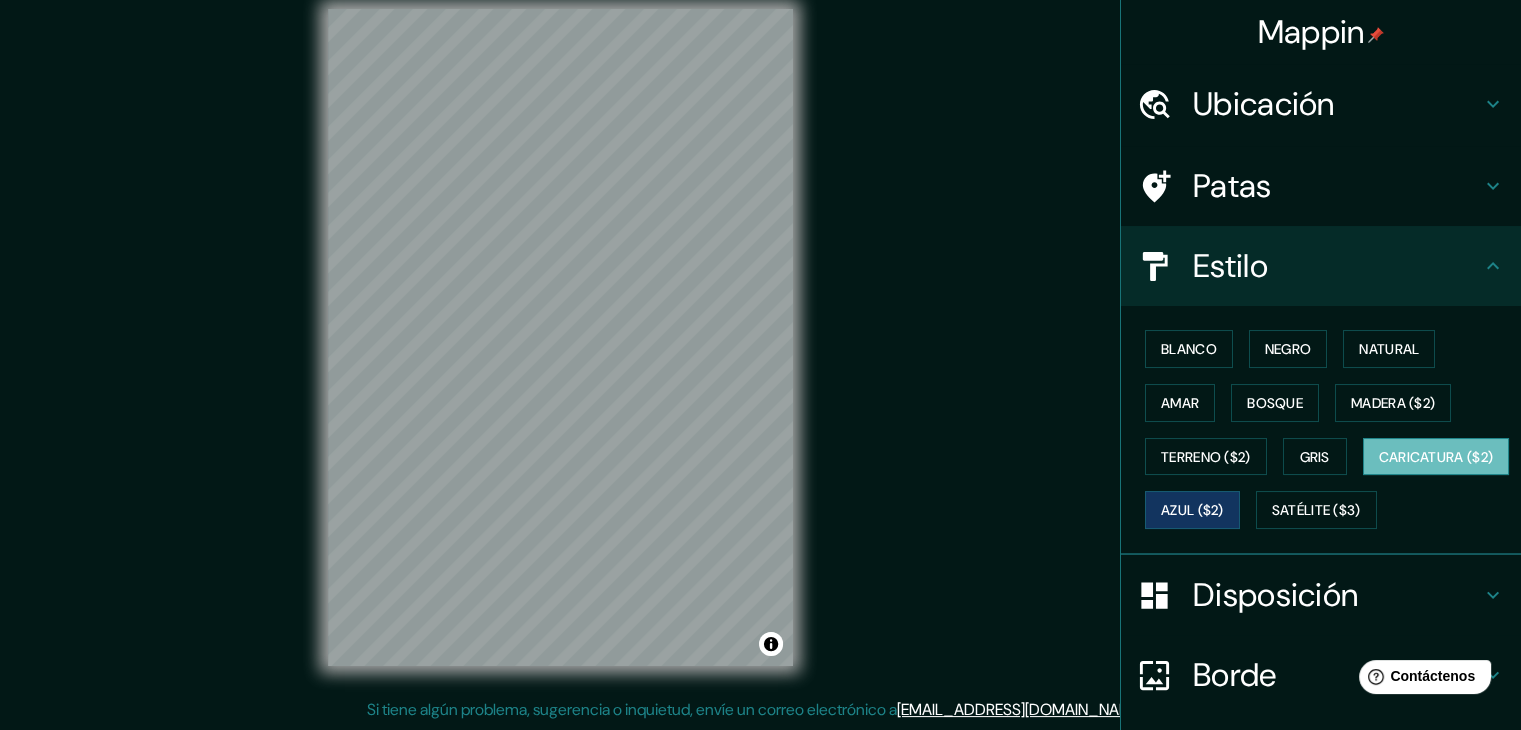 click on "Caricatura ($2)" at bounding box center (1436, 457) 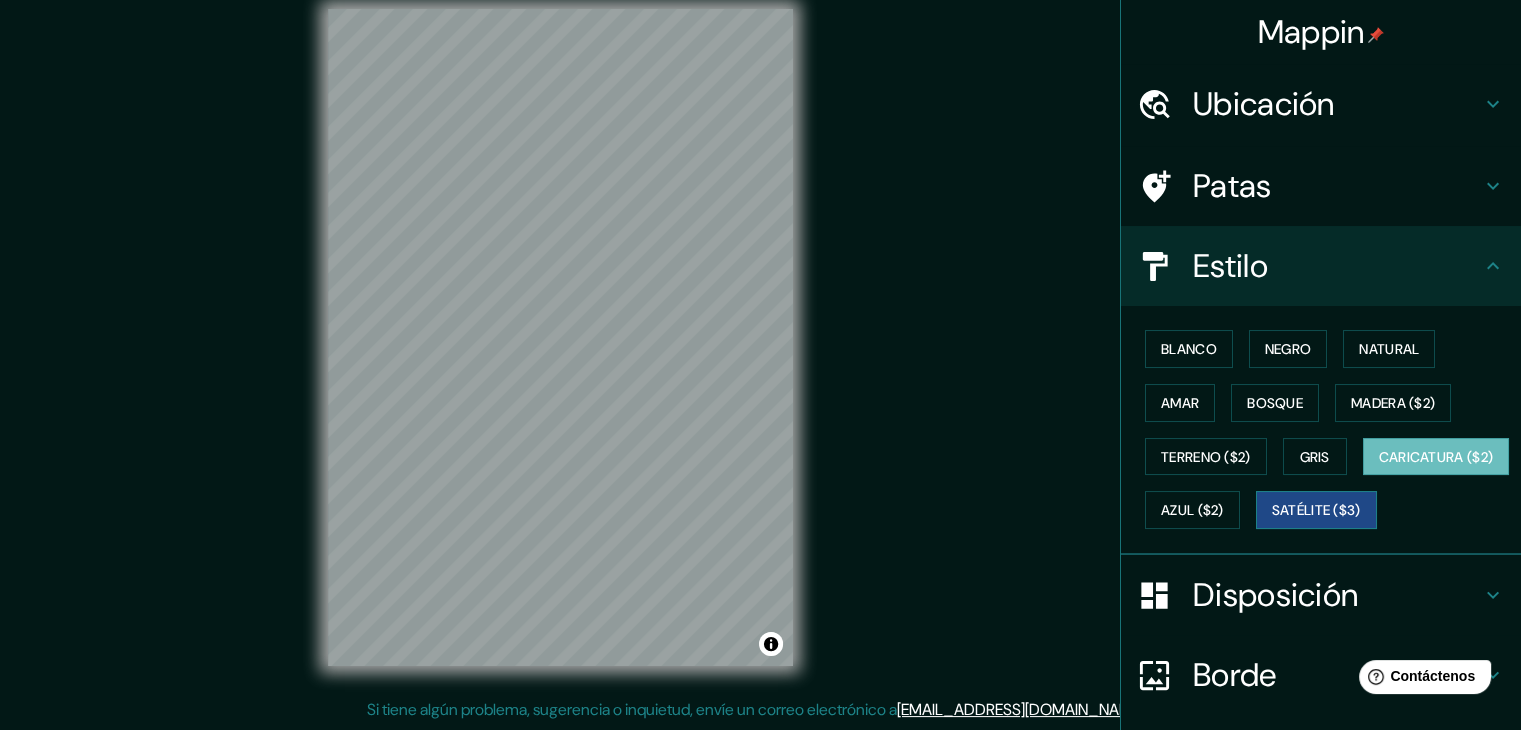 click on "Satélite ($3)" at bounding box center [1316, 511] 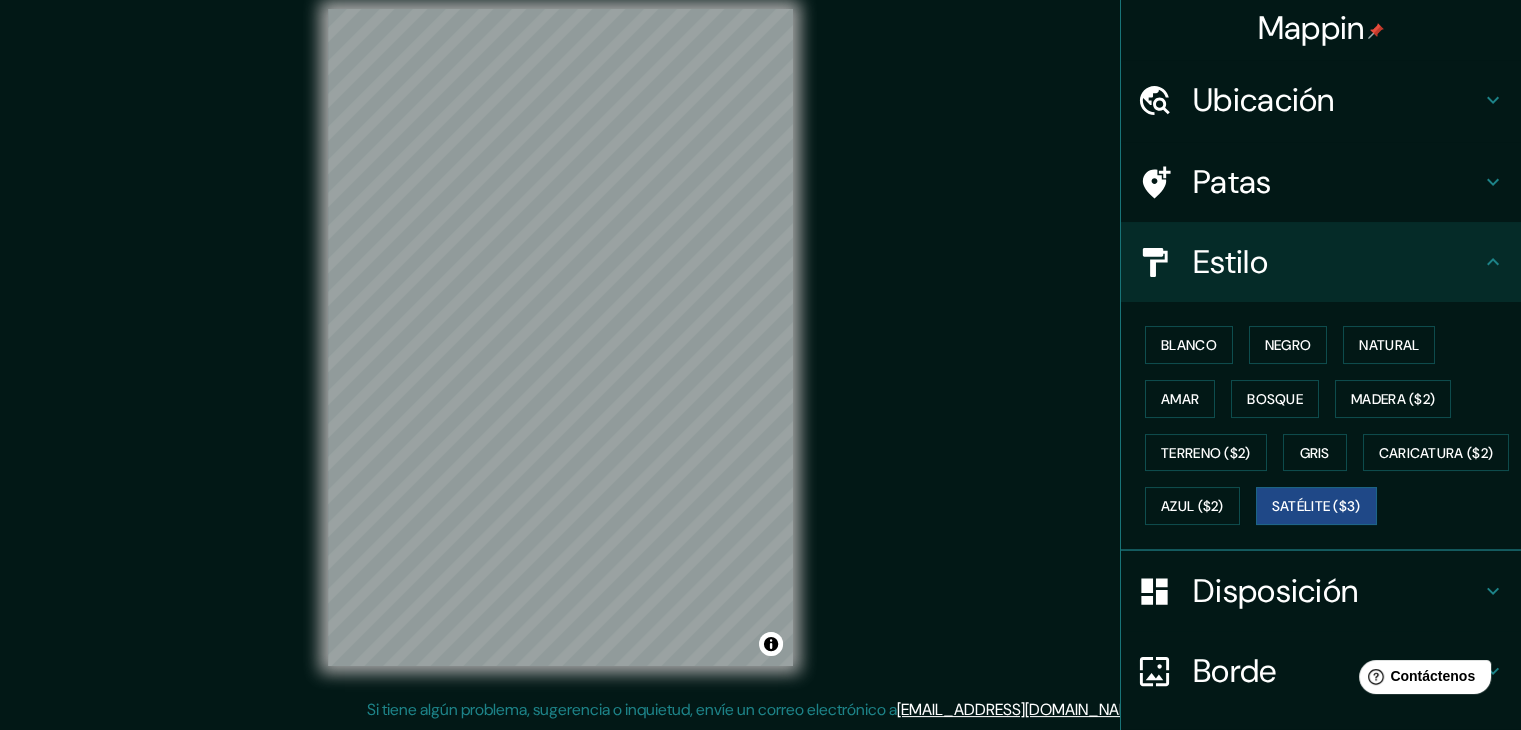 scroll, scrollTop: 0, scrollLeft: 0, axis: both 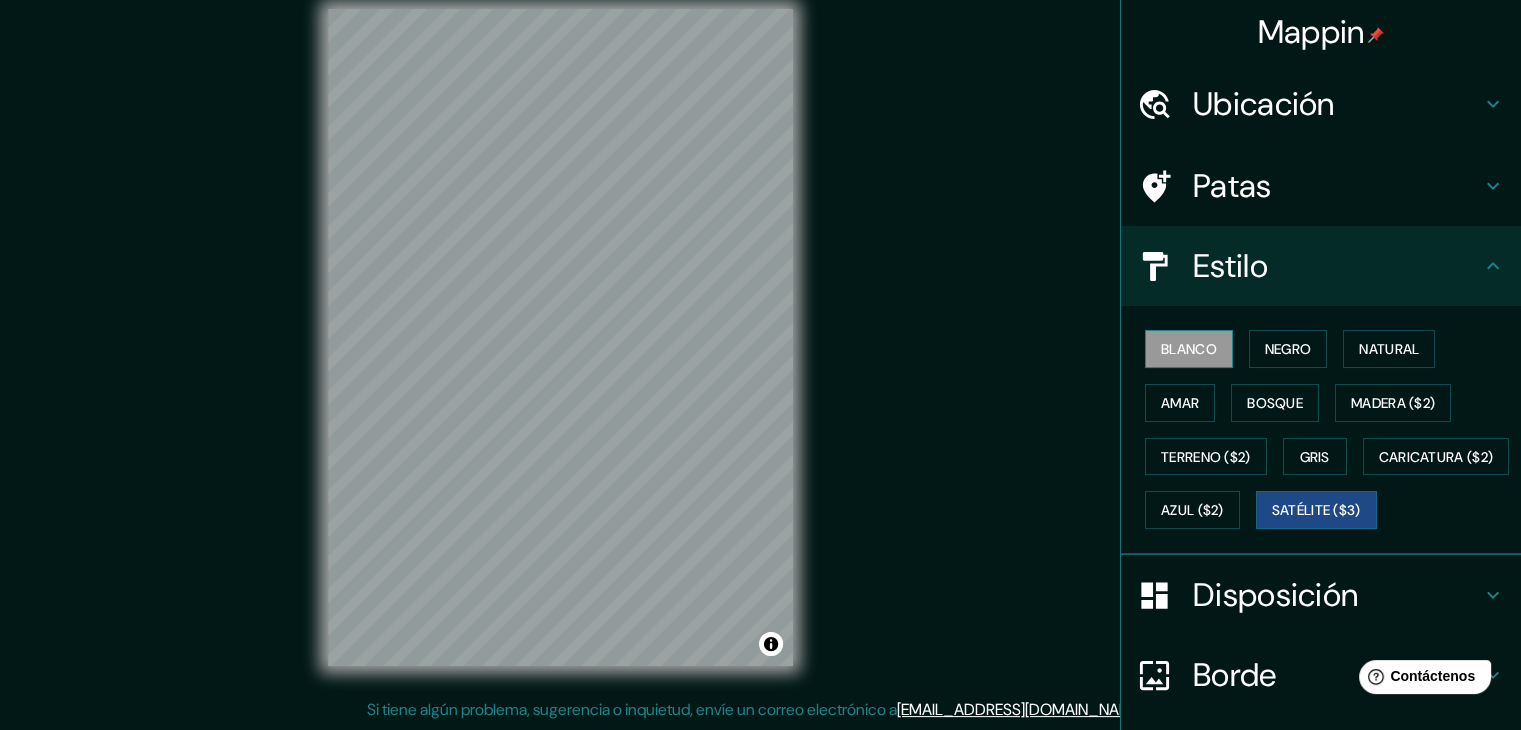 click on "Blanco" at bounding box center [1189, 349] 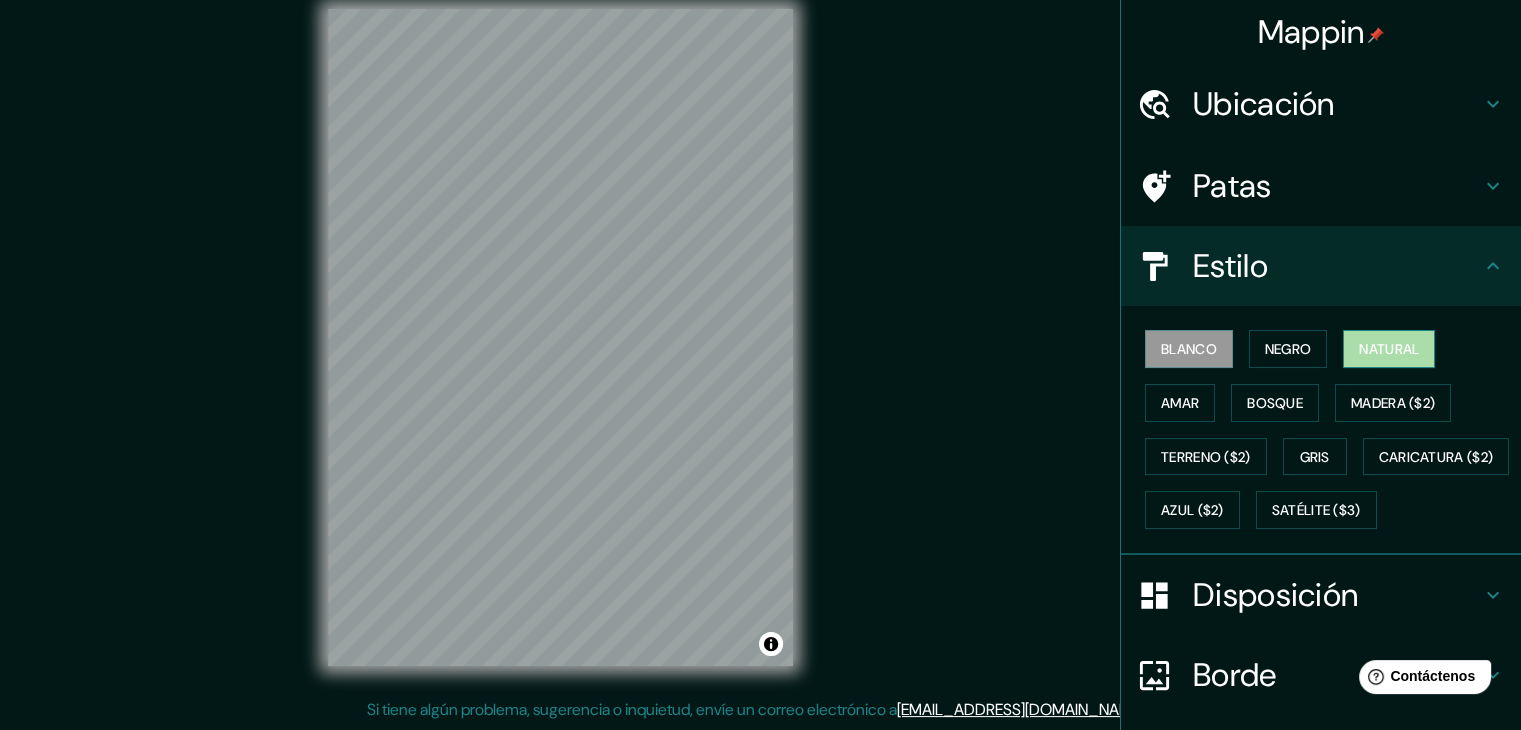 click on "Natural" at bounding box center [1389, 349] 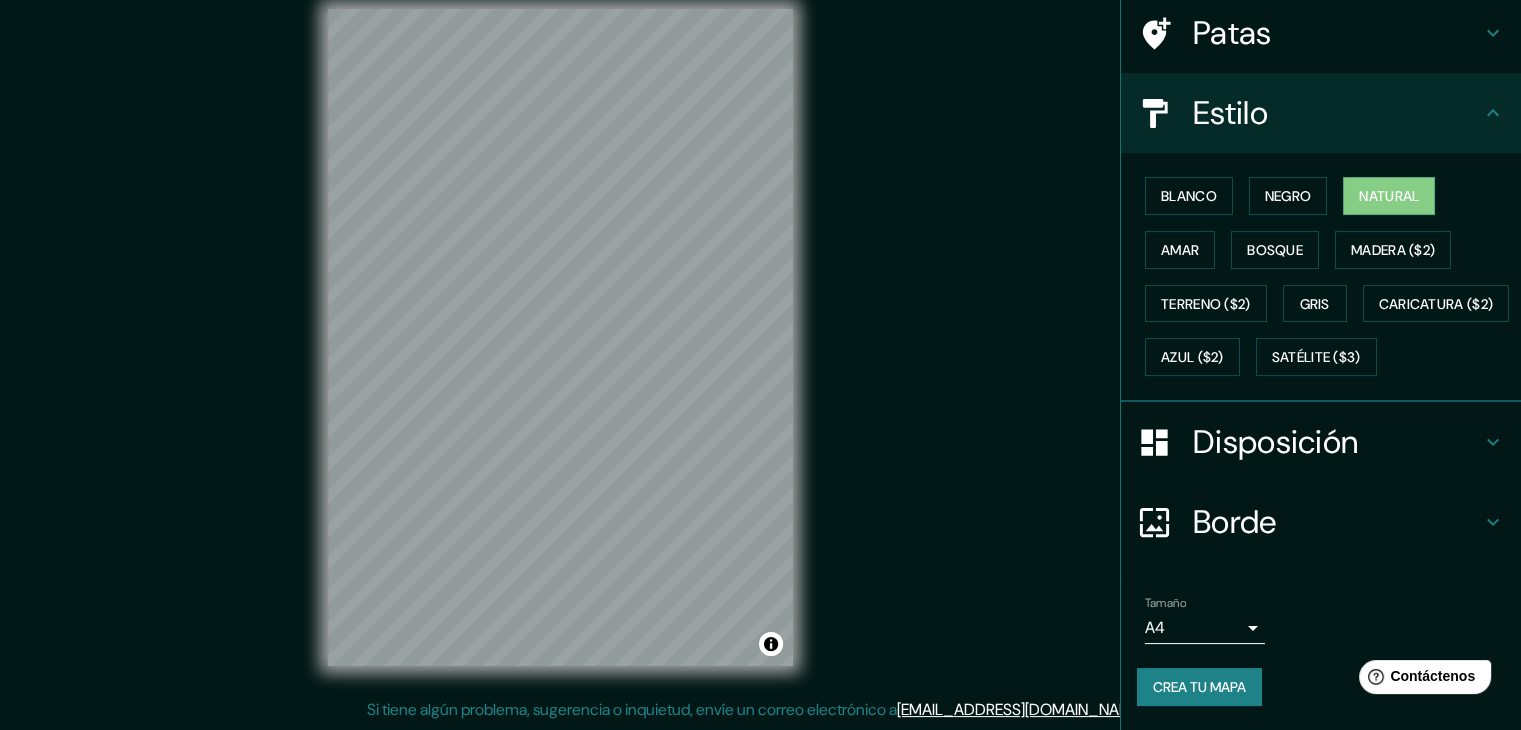click on "Disposición" at bounding box center [1275, 442] 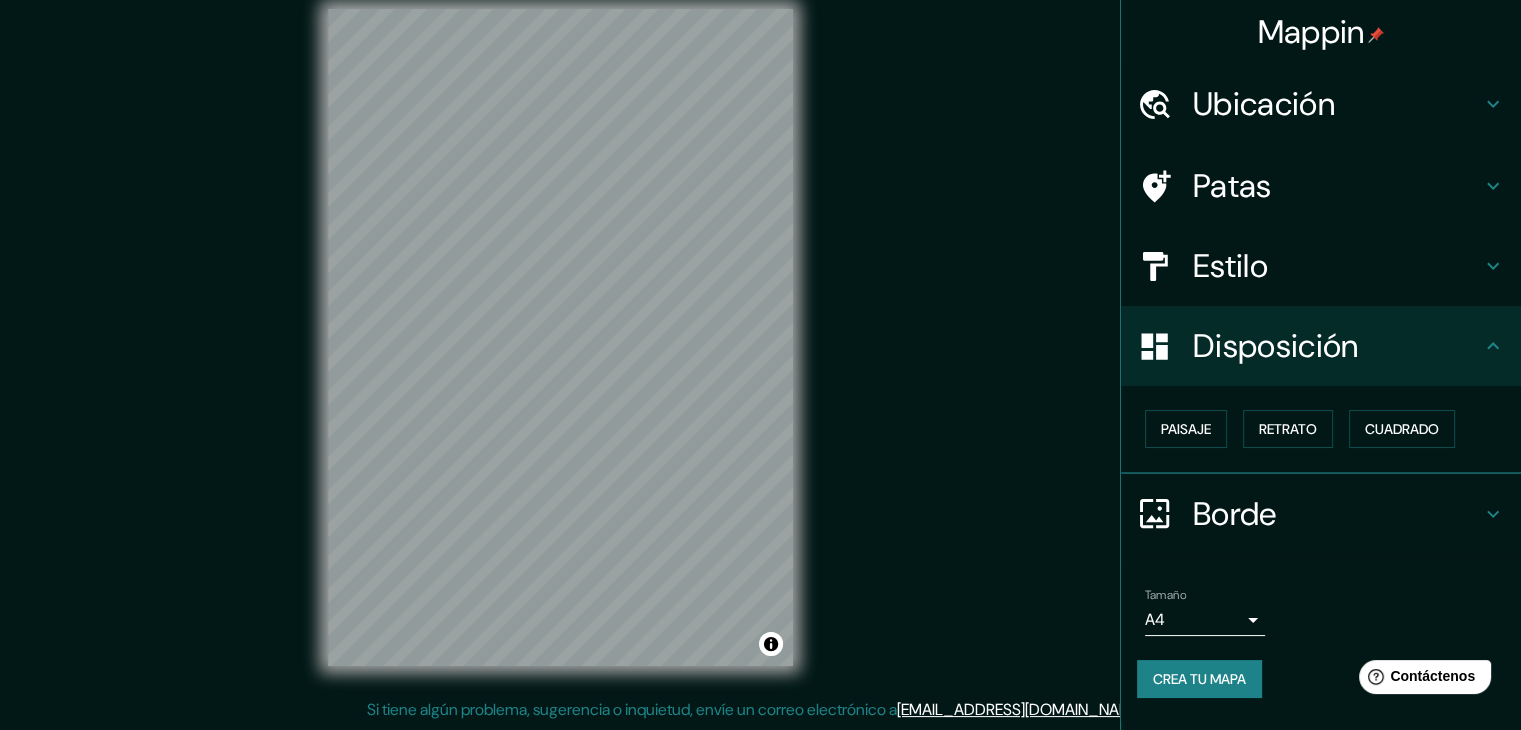 scroll, scrollTop: 0, scrollLeft: 0, axis: both 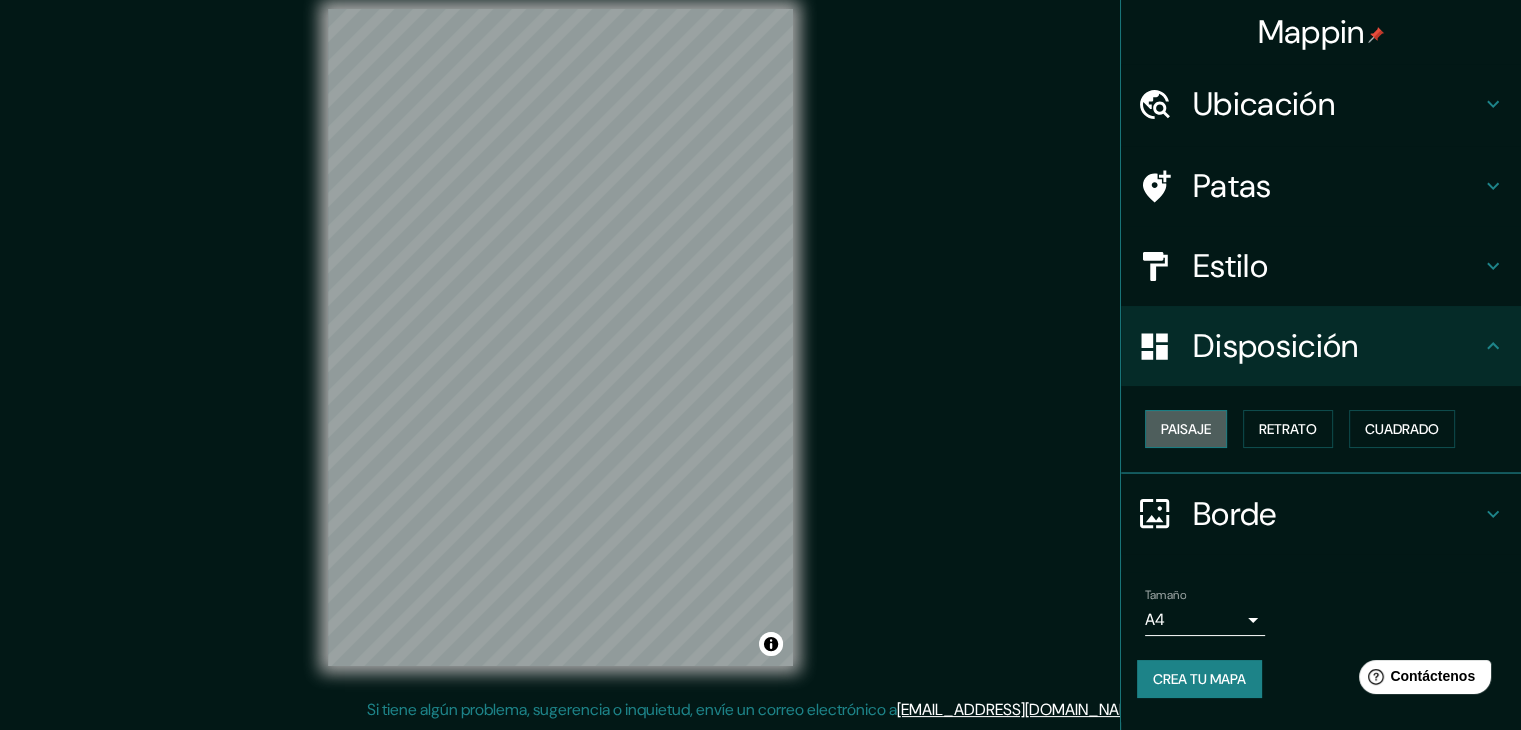 click on "Paisaje" at bounding box center (1186, 429) 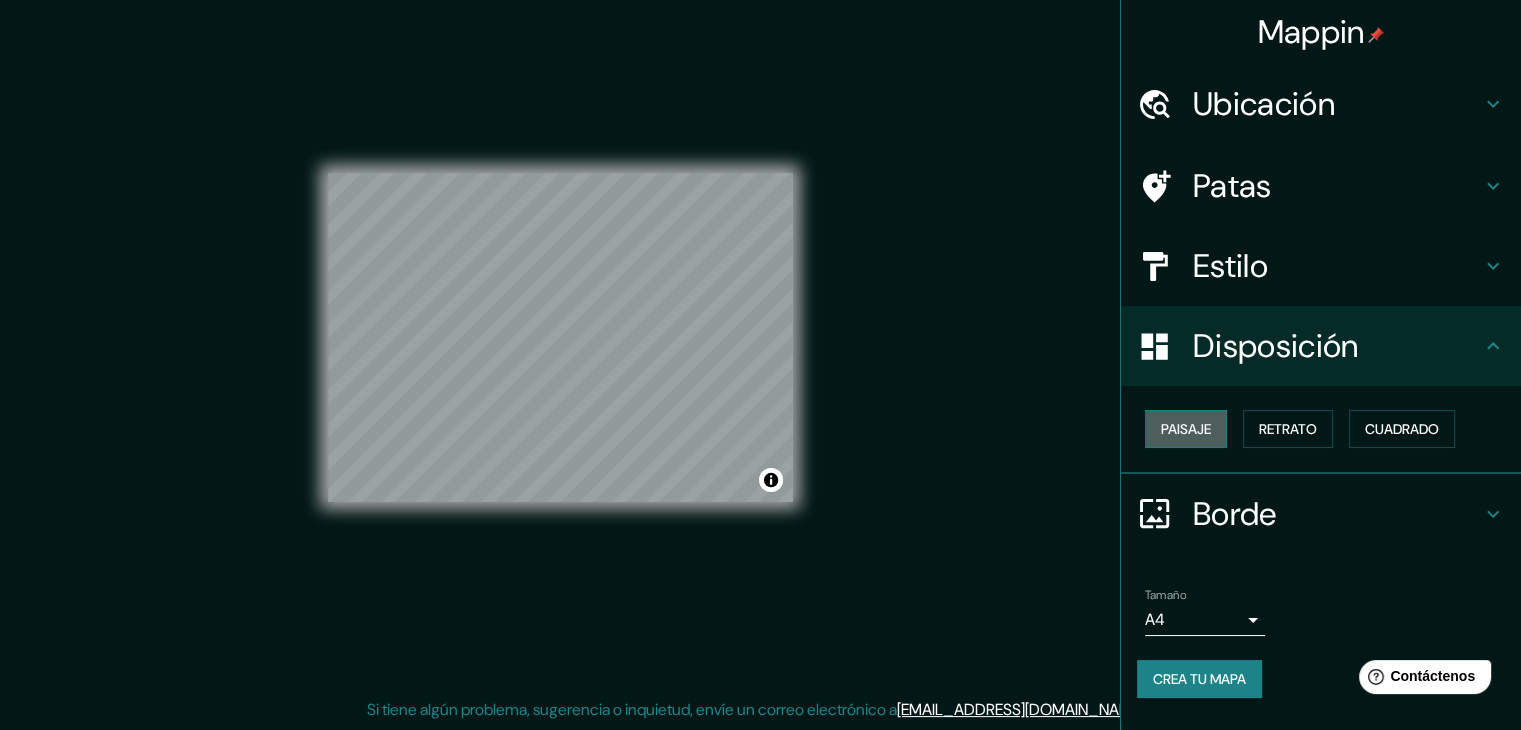 click on "Paisaje" at bounding box center (1186, 429) 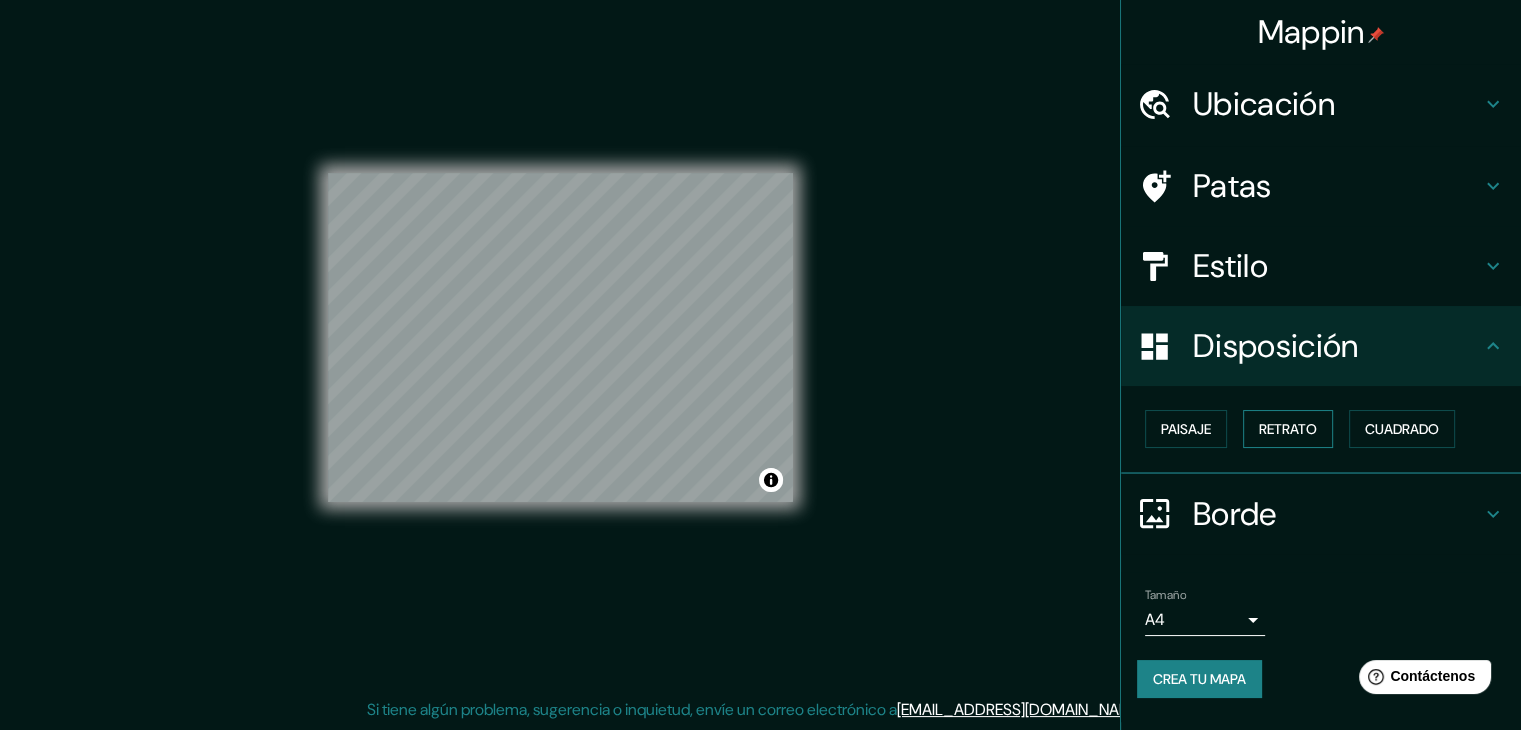 click on "Retrato" at bounding box center (1288, 429) 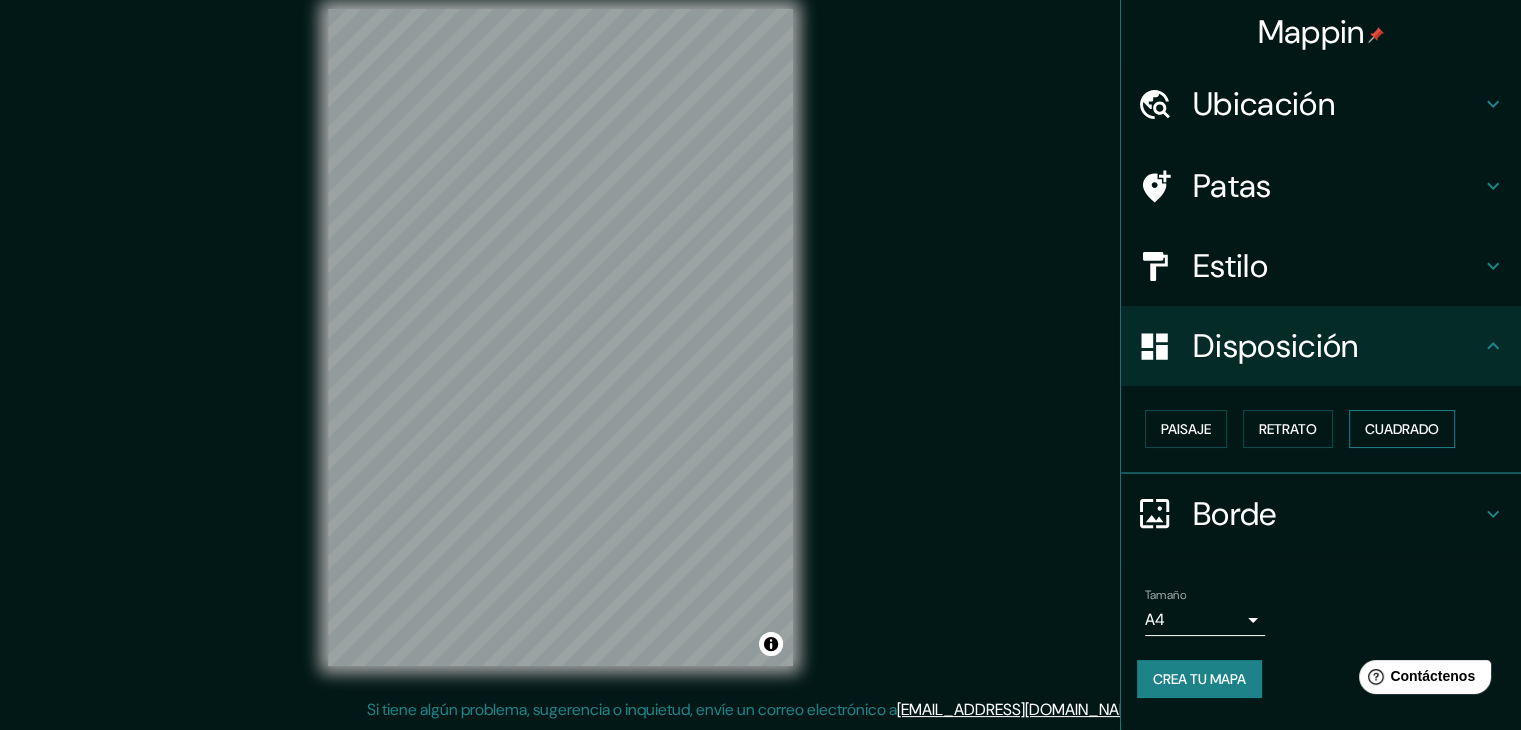 click on "Cuadrado" at bounding box center (1402, 429) 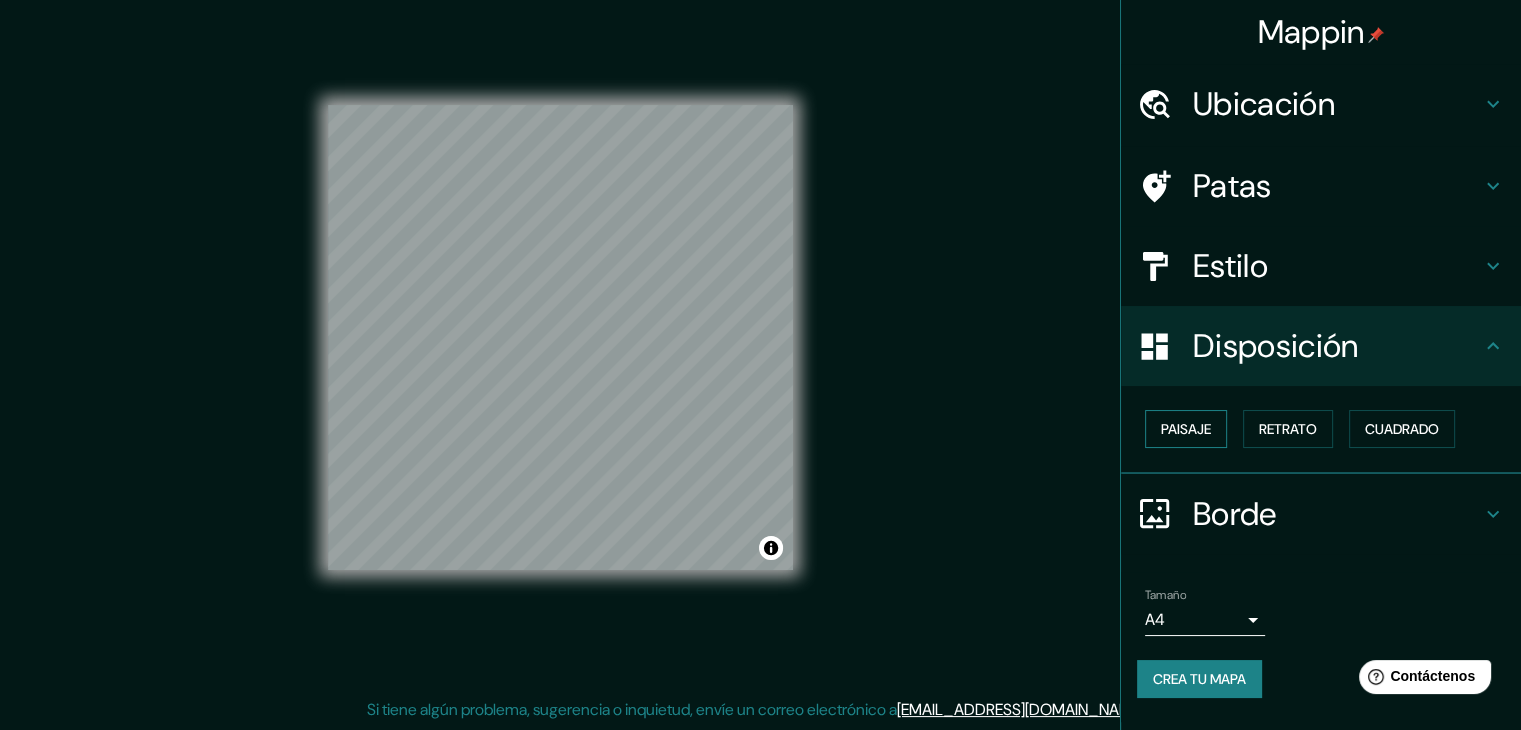 click on "Paisaje" at bounding box center [1186, 429] 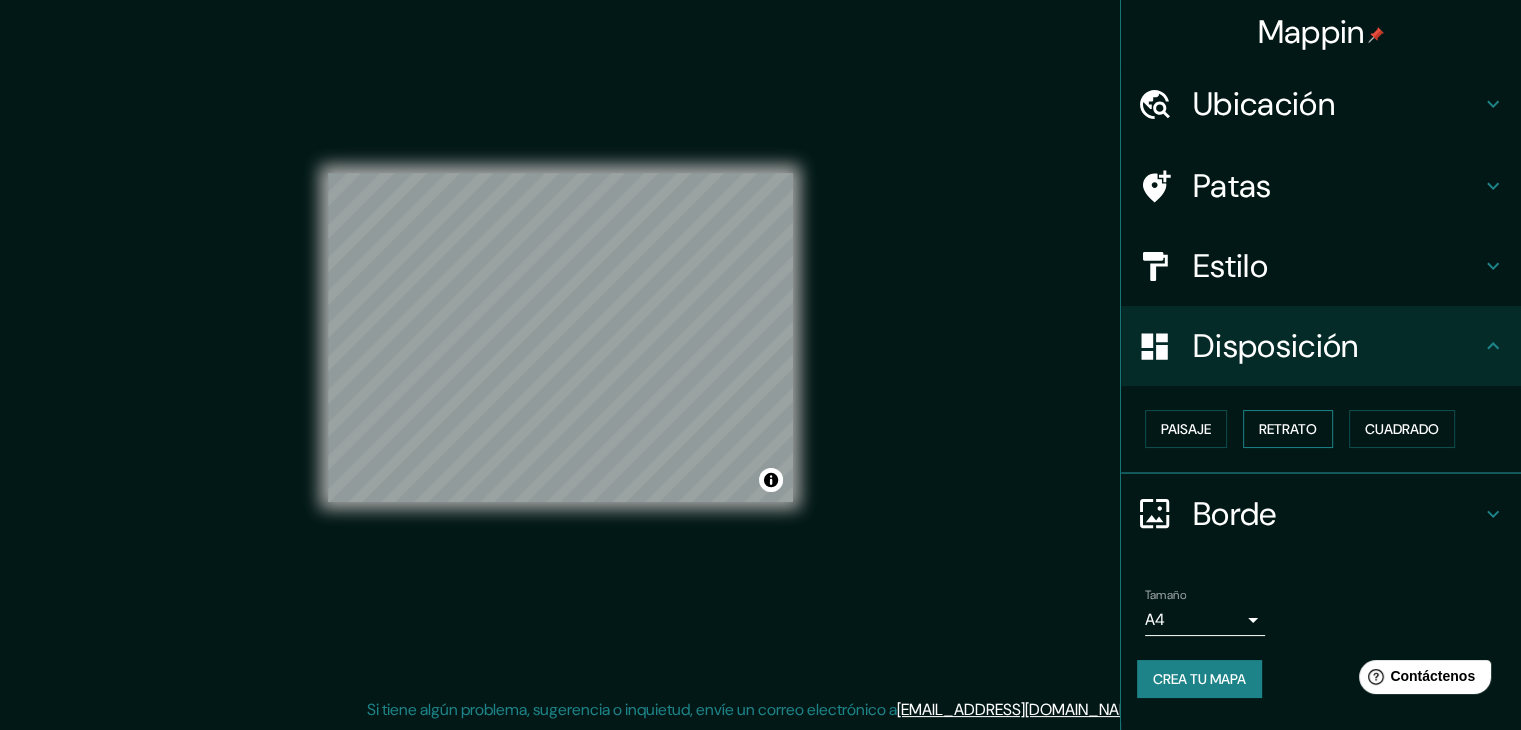 click on "Retrato" at bounding box center [1288, 429] 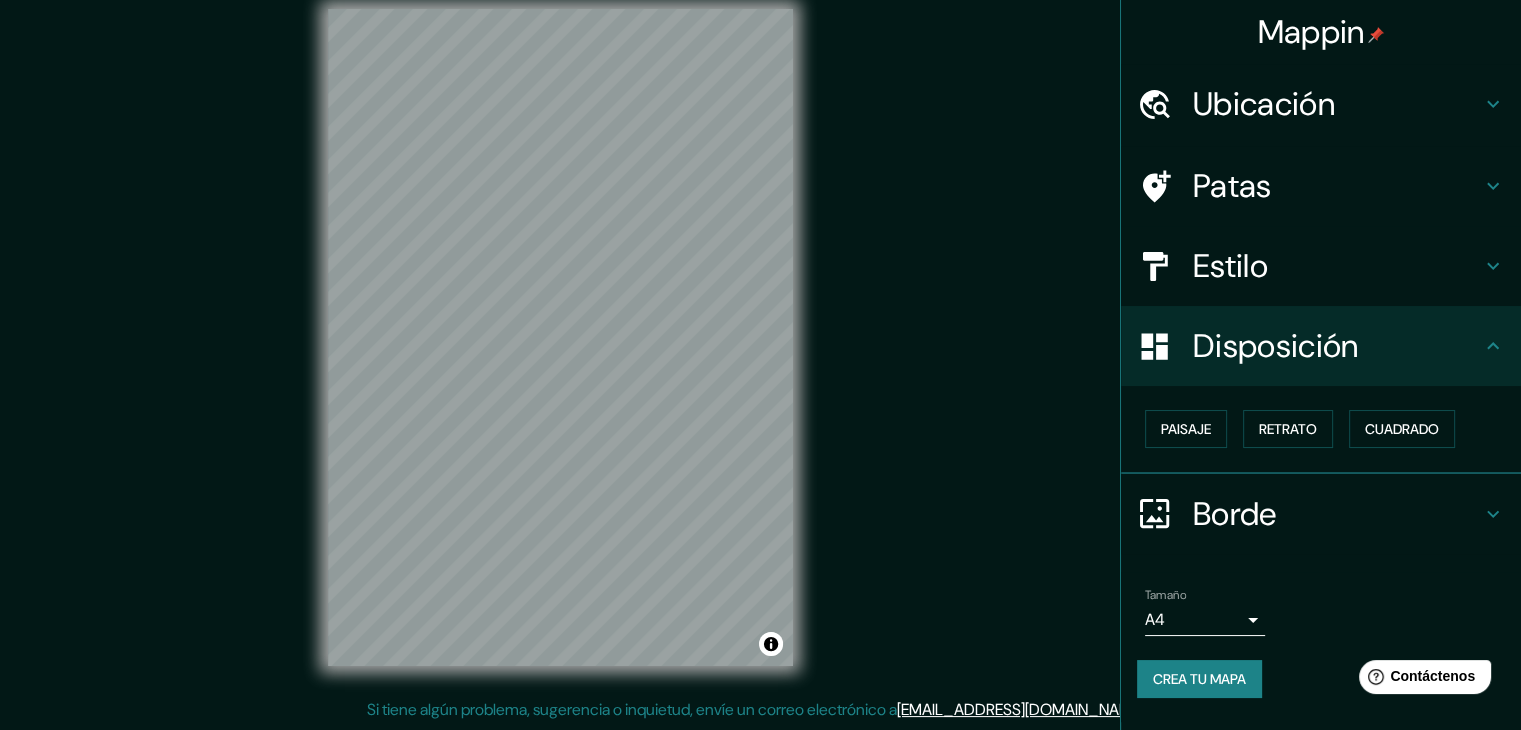 click on "Borde" at bounding box center [1235, 514] 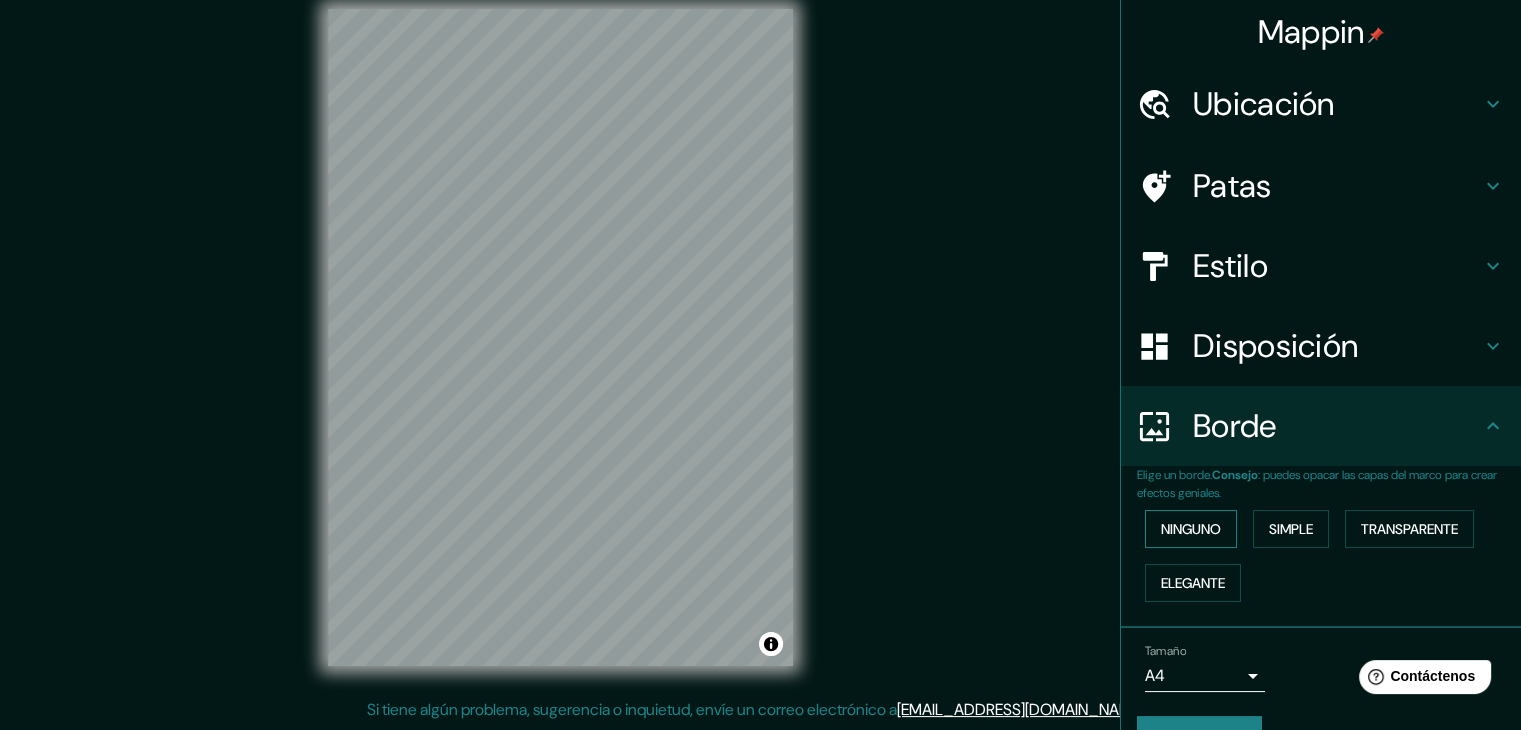 click on "Ninguno" at bounding box center [1191, 529] 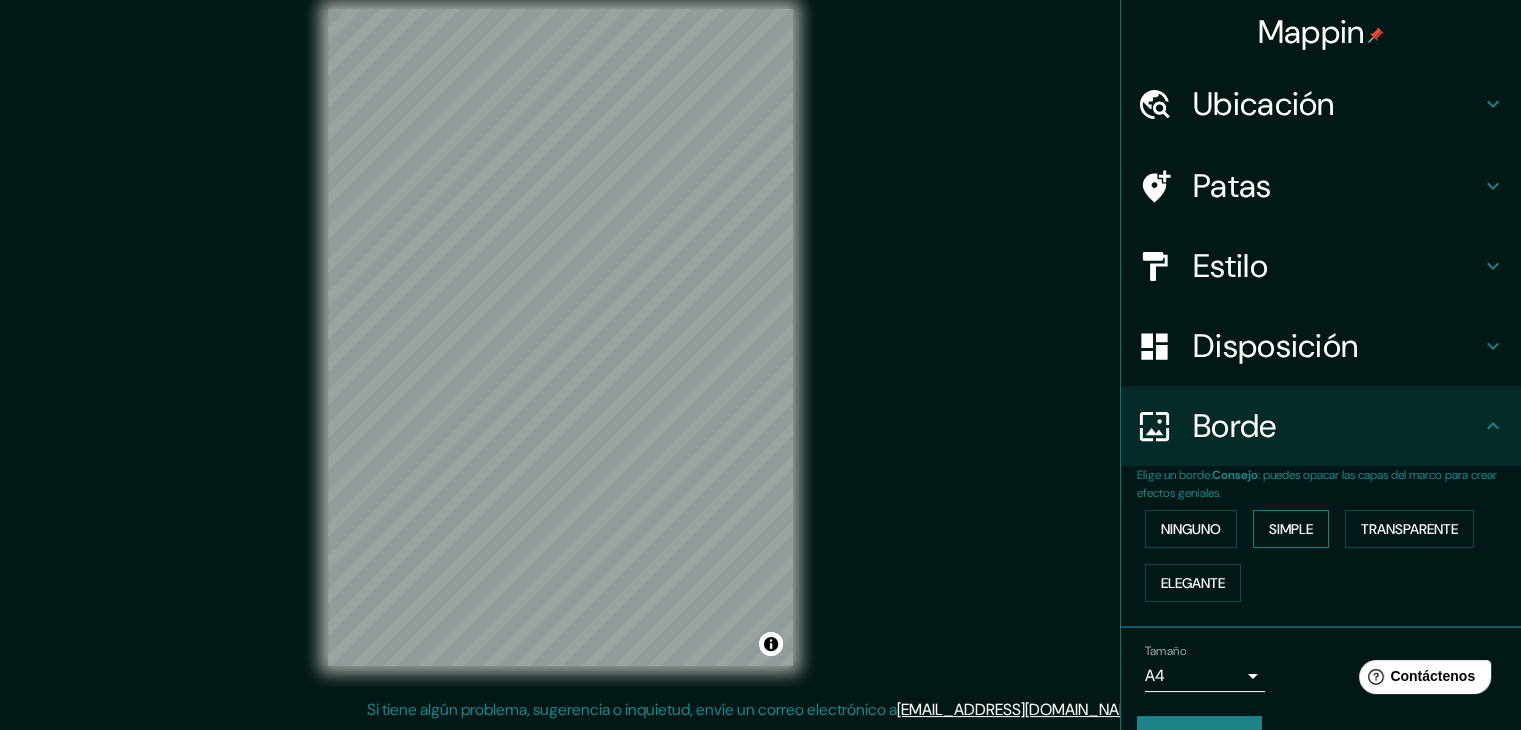 click on "Simple" at bounding box center [1291, 529] 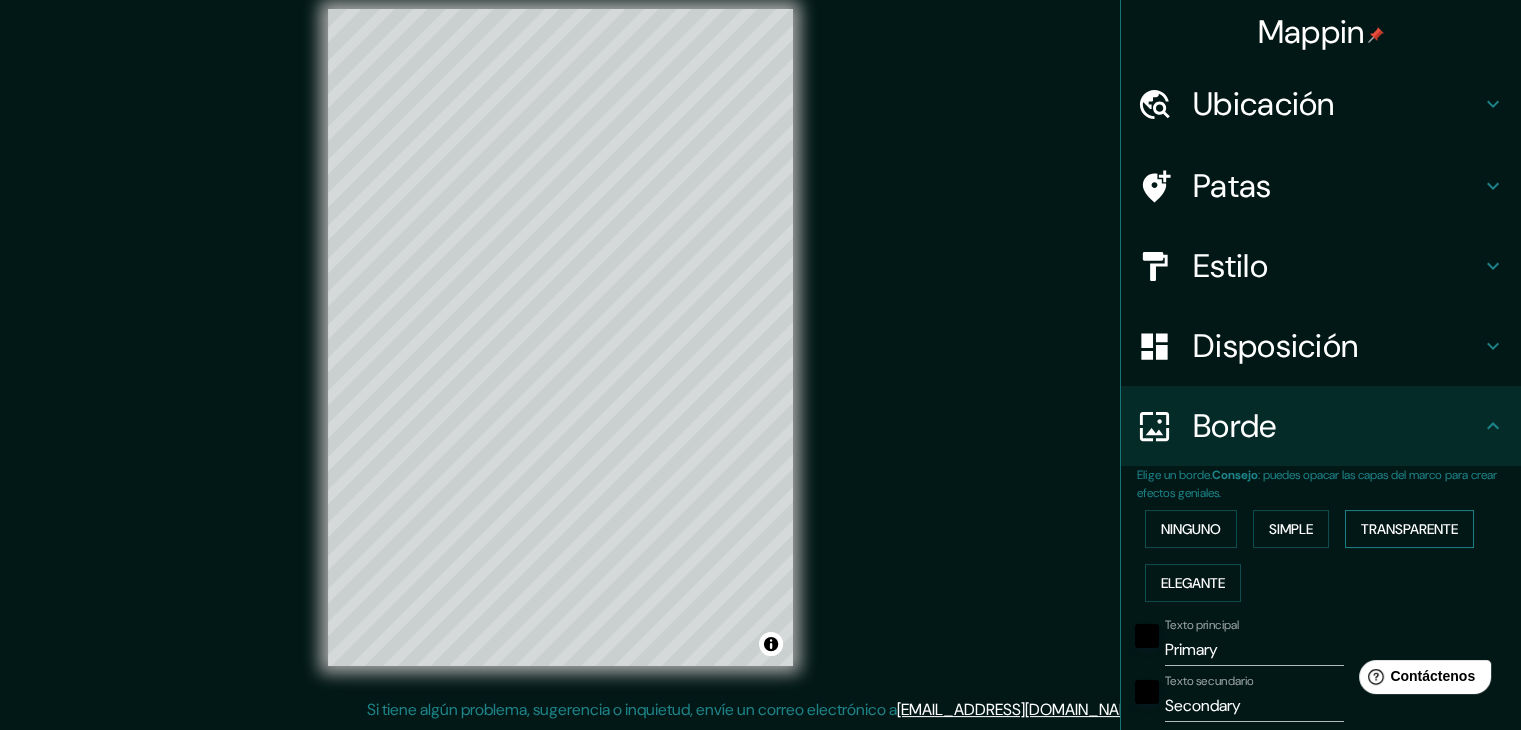 click on "Transparente" at bounding box center (1409, 529) 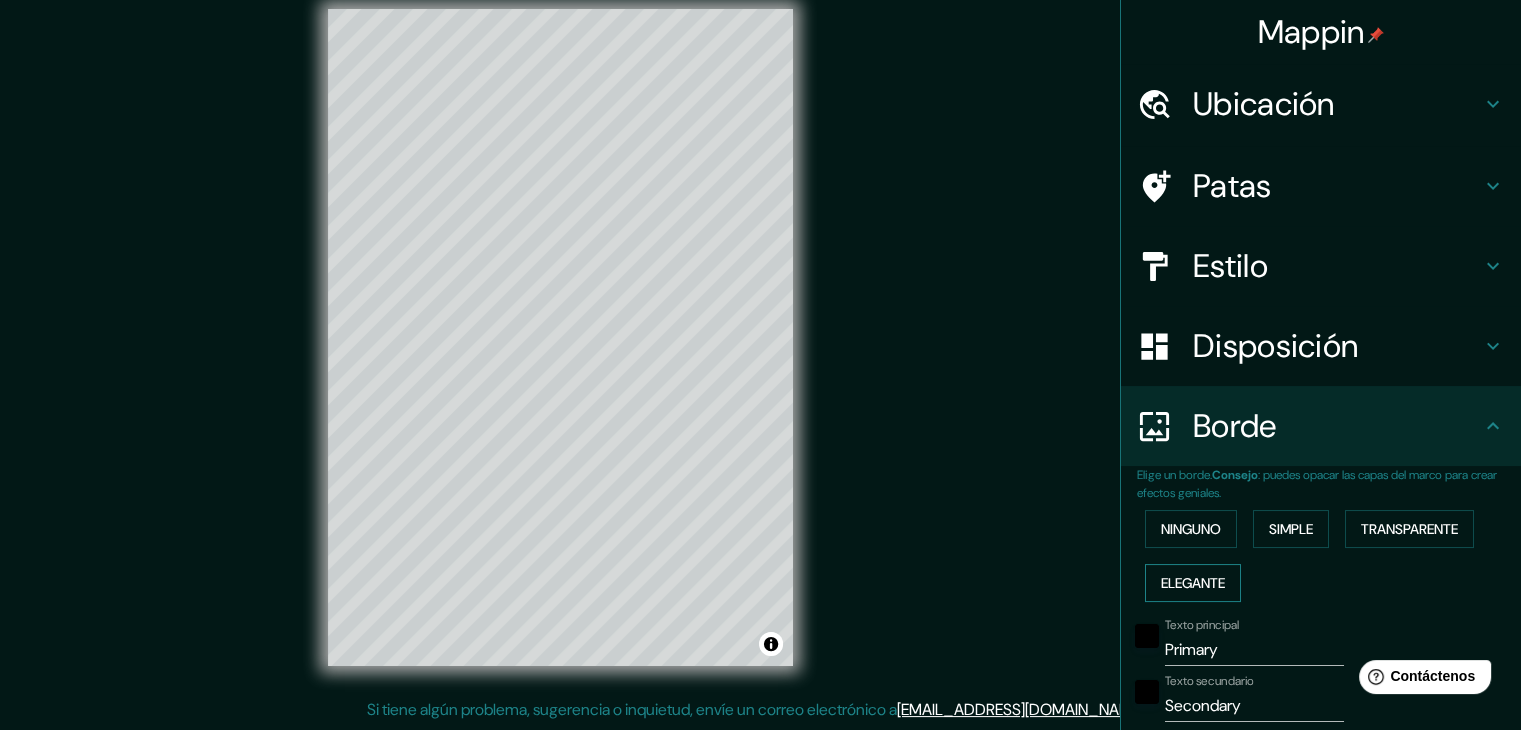 click on "Elegante" at bounding box center [1193, 583] 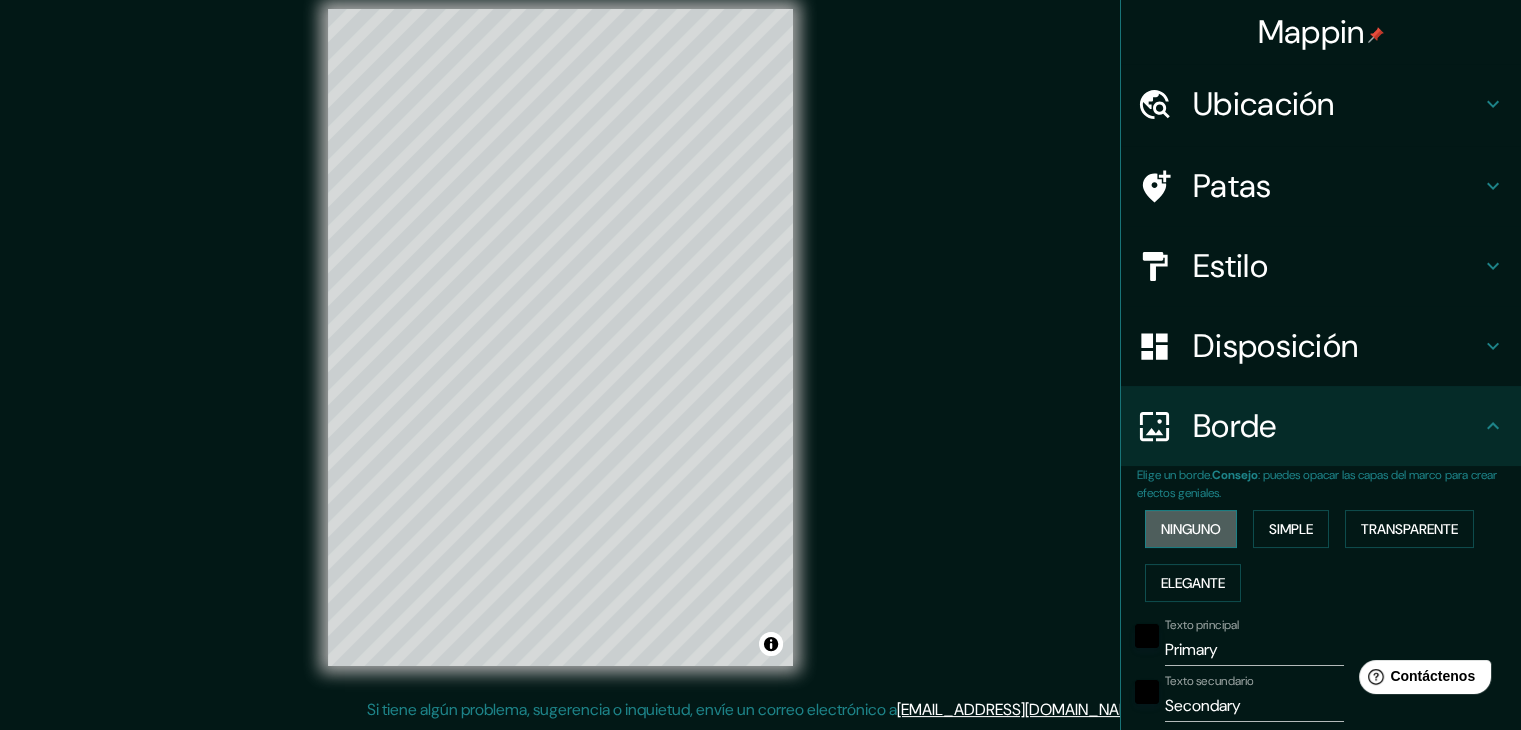 click on "Ninguno" at bounding box center (1191, 529) 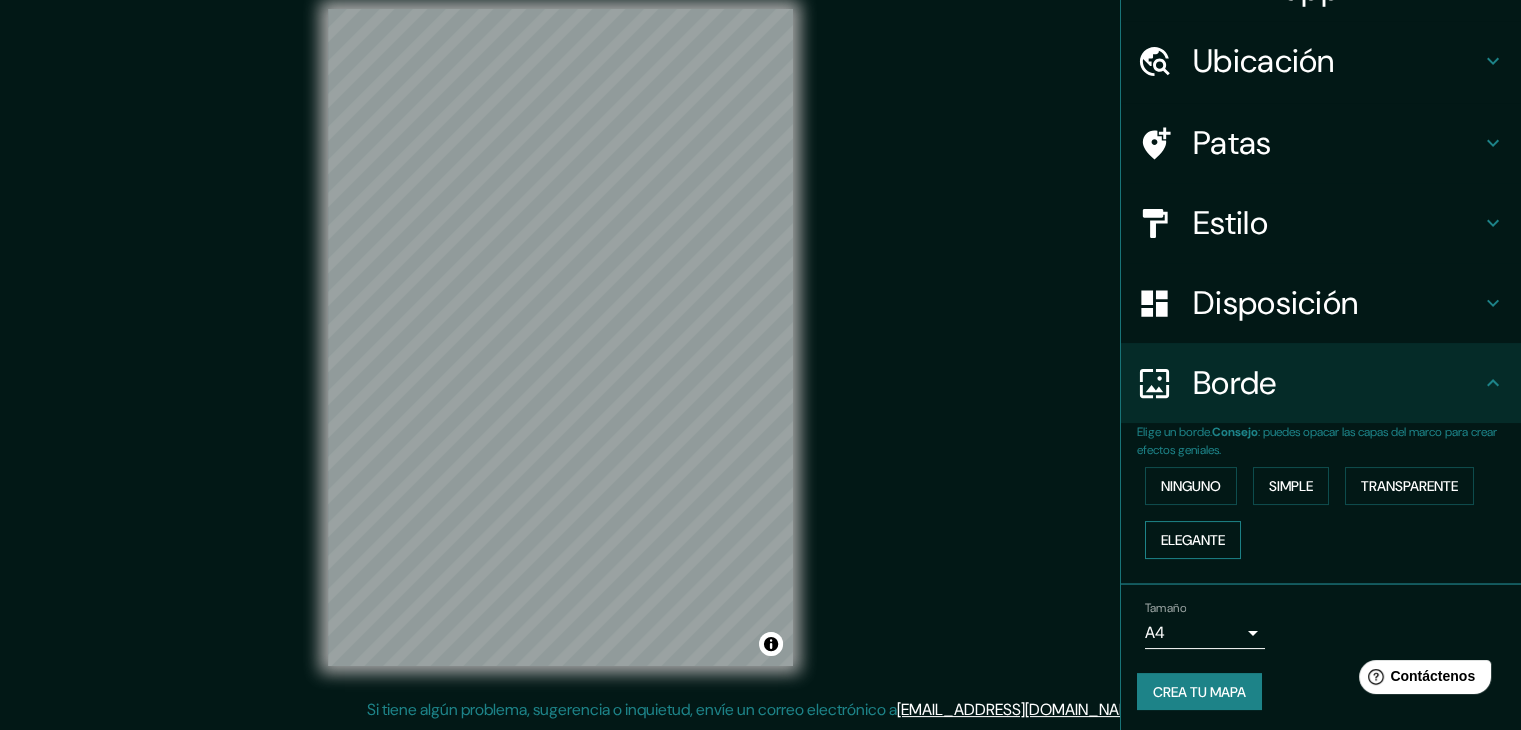 scroll, scrollTop: 45, scrollLeft: 0, axis: vertical 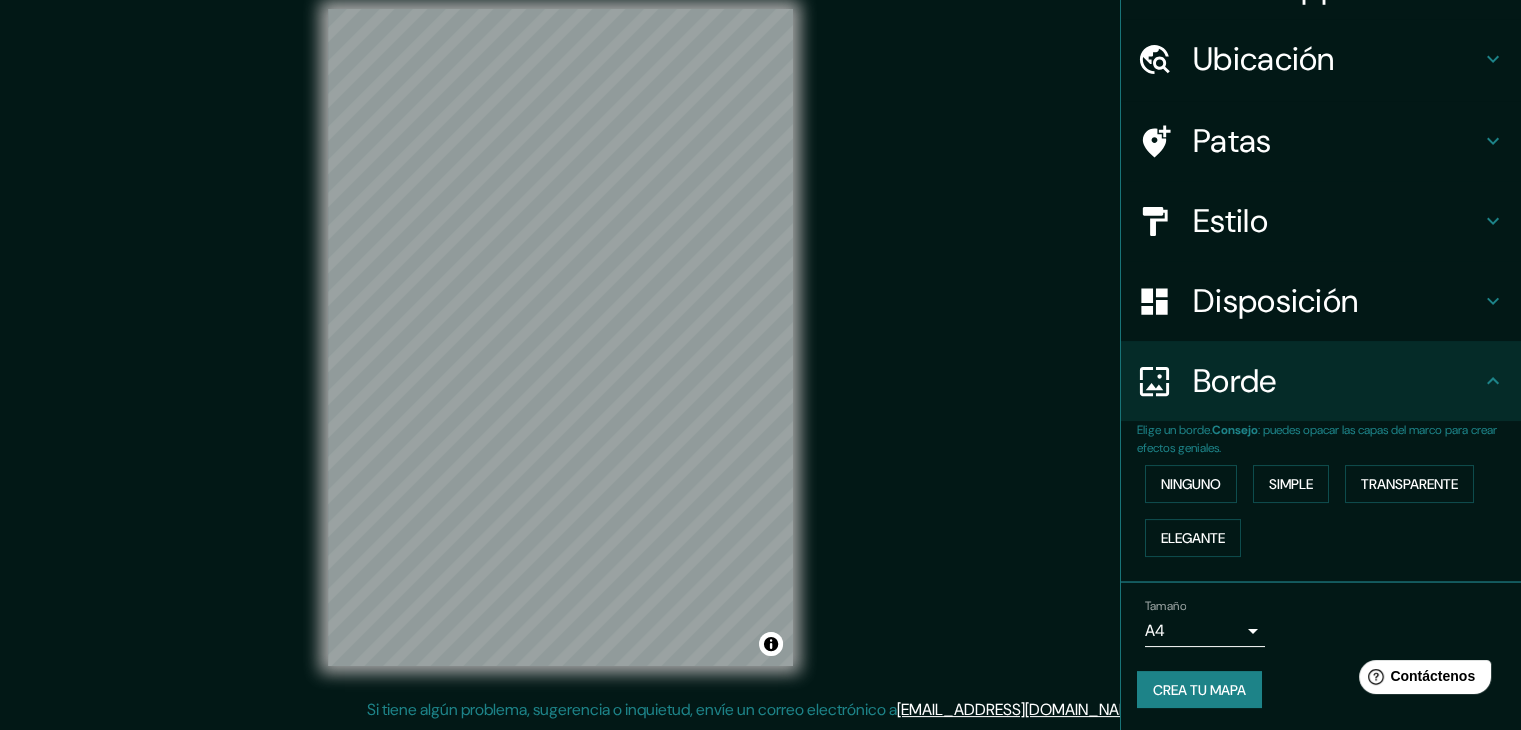 click on "Crea tu mapa" at bounding box center [1199, 690] 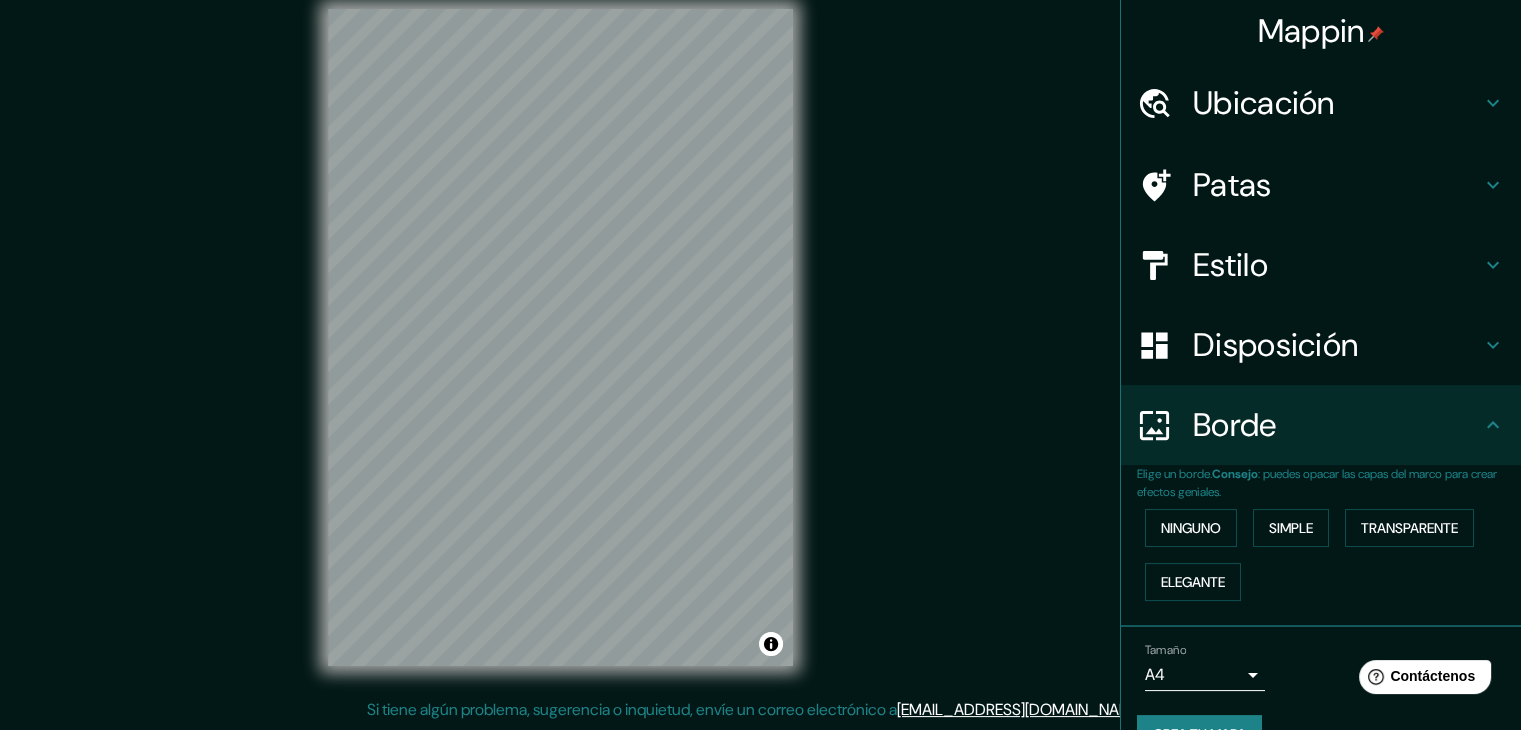 scroll, scrollTop: 0, scrollLeft: 0, axis: both 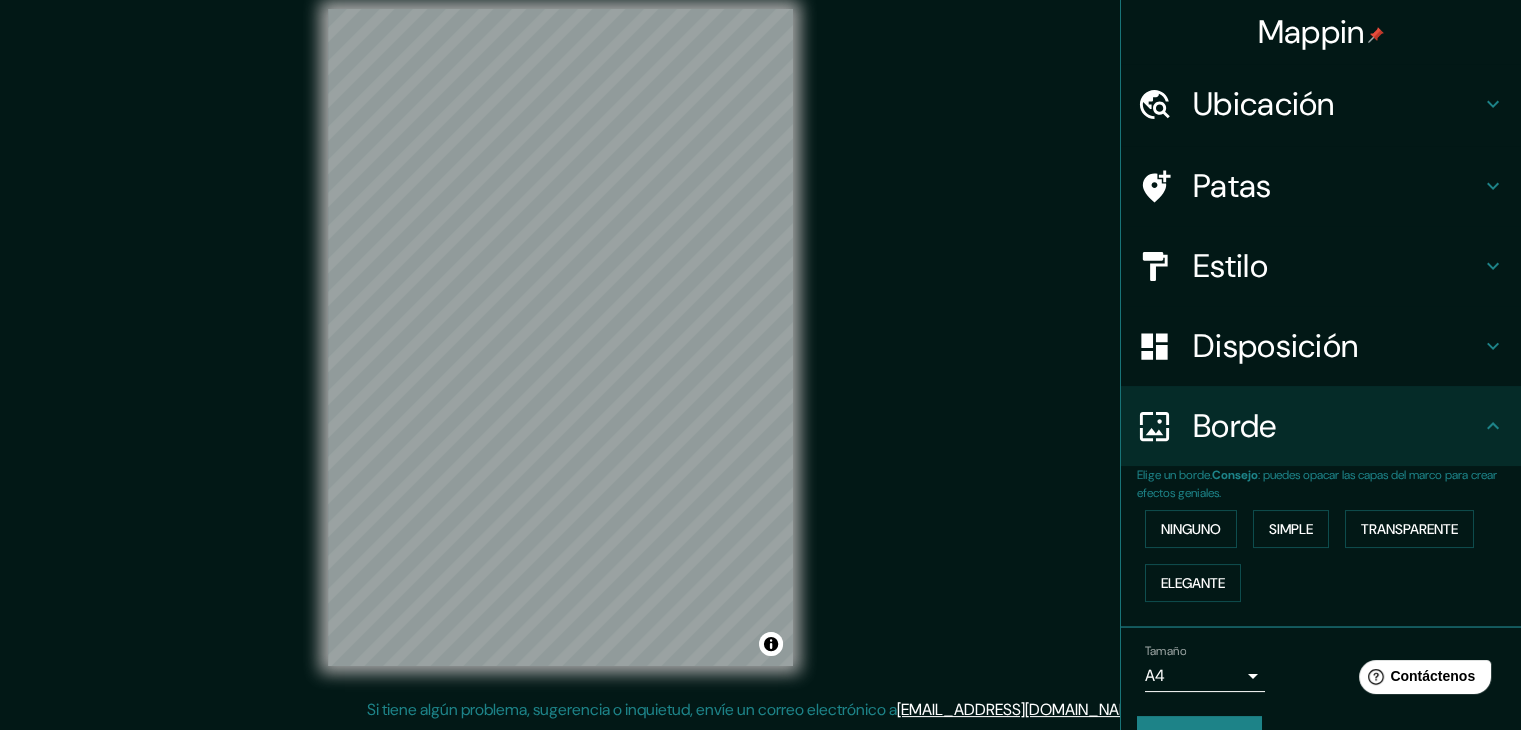 click on "Ubicación" at bounding box center (1264, 104) 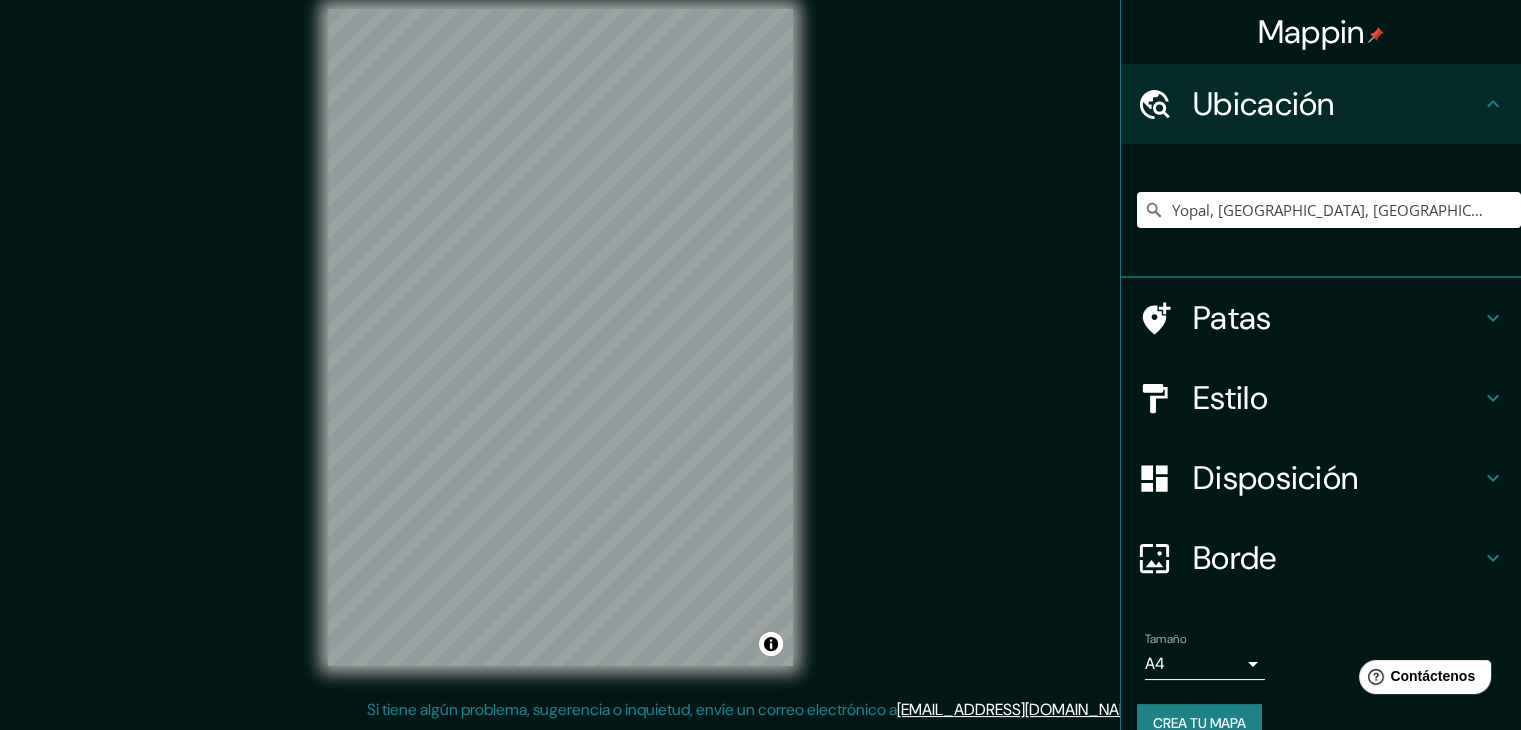 click on "Patas" at bounding box center [1232, 318] 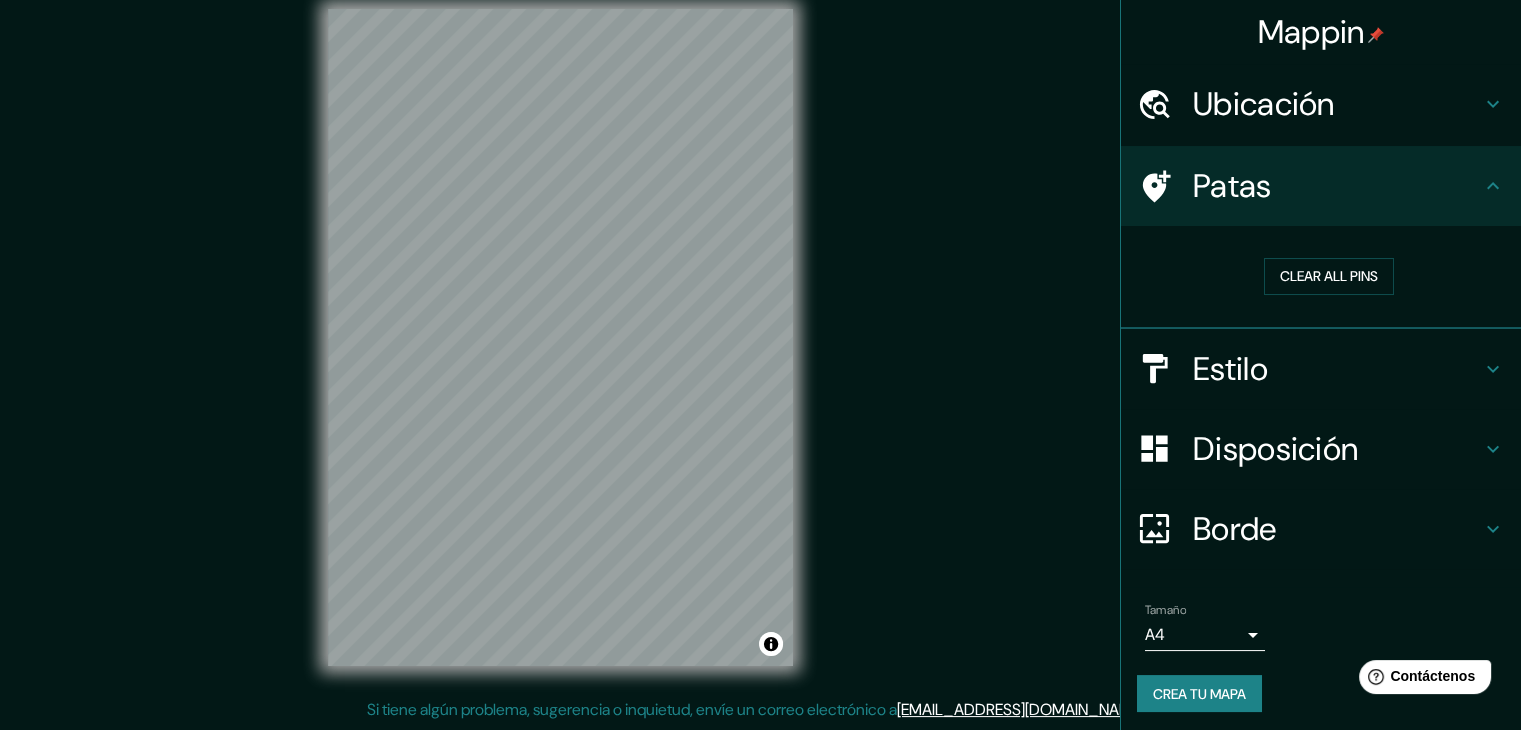 click on "Estilo" at bounding box center (1321, 369) 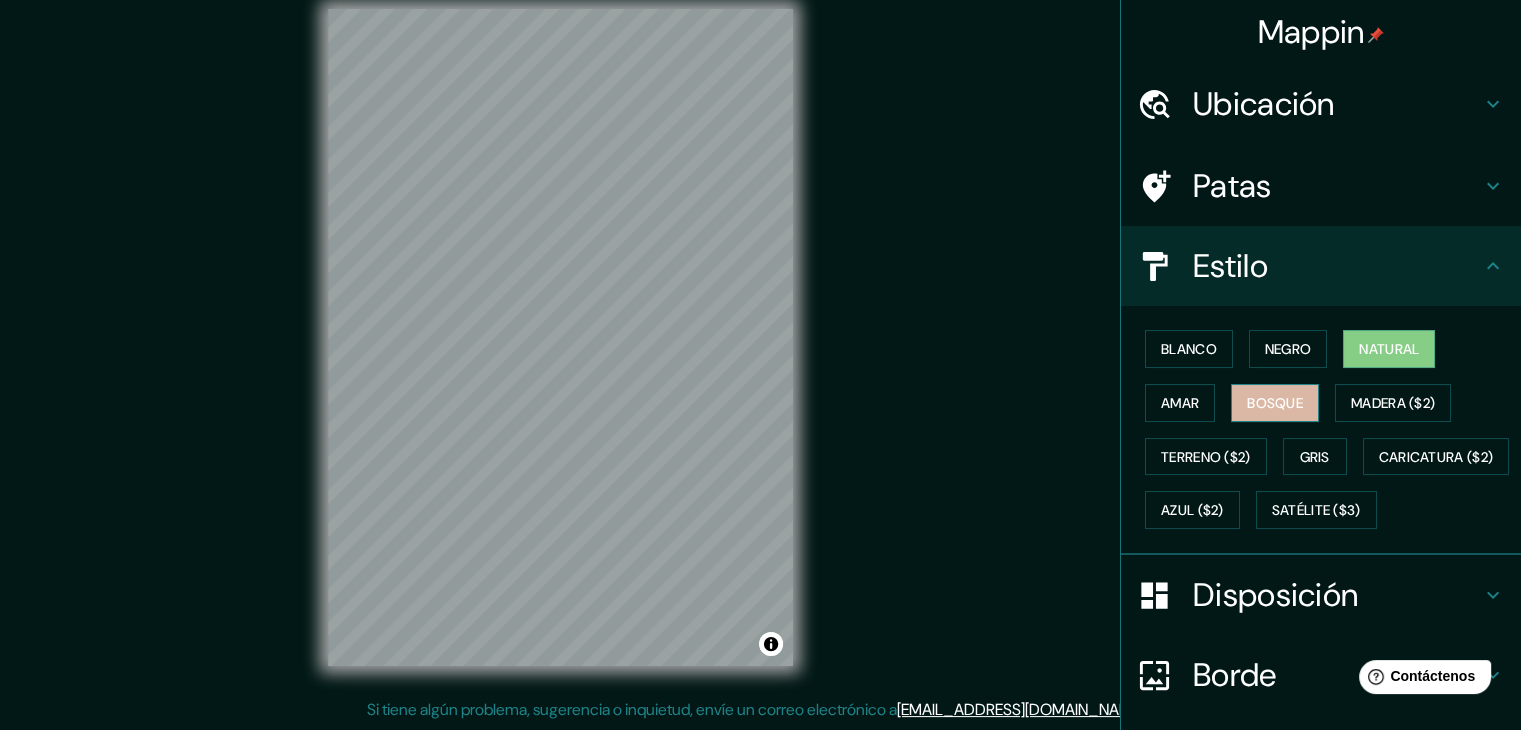 click on "Bosque" at bounding box center (1275, 403) 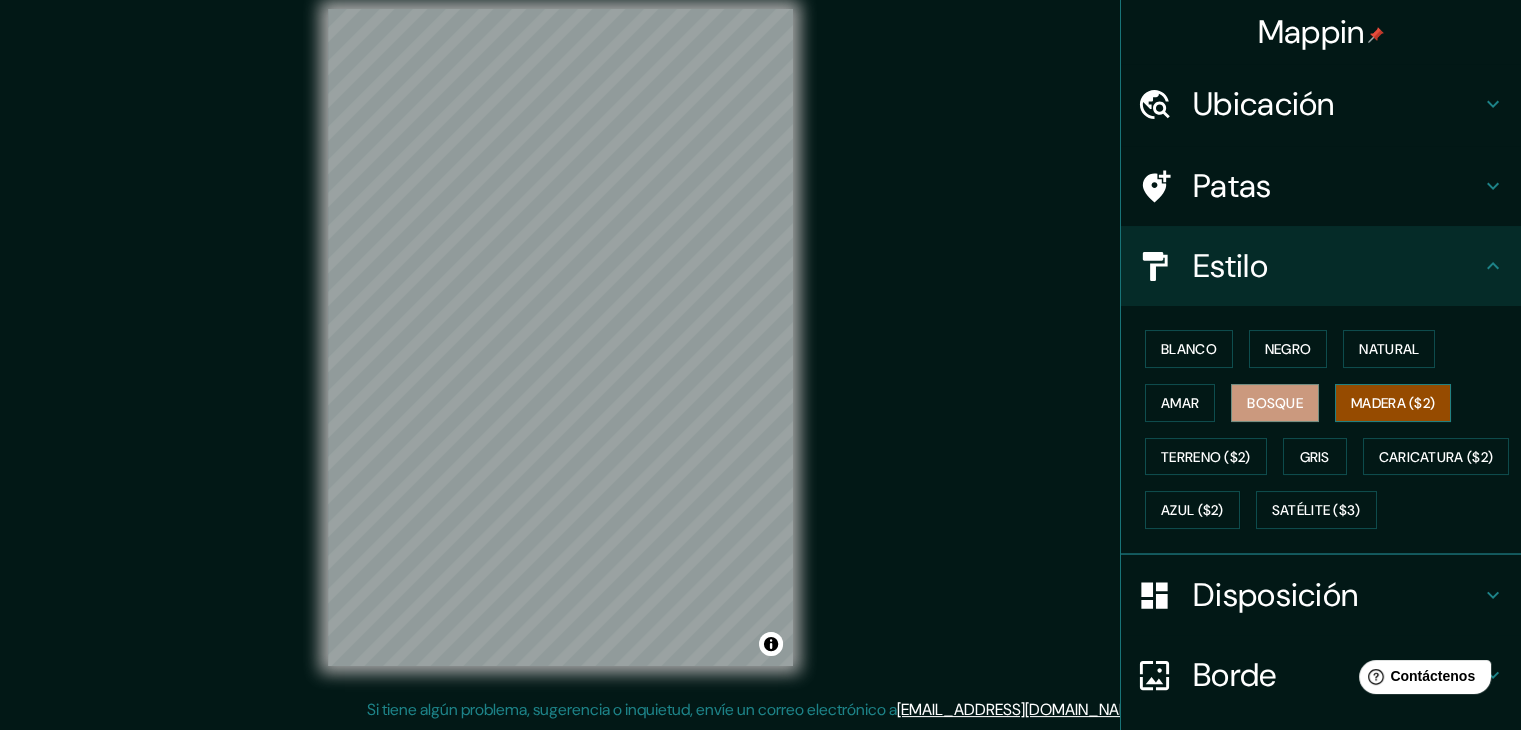 click on "Madera ($2)" at bounding box center [1393, 403] 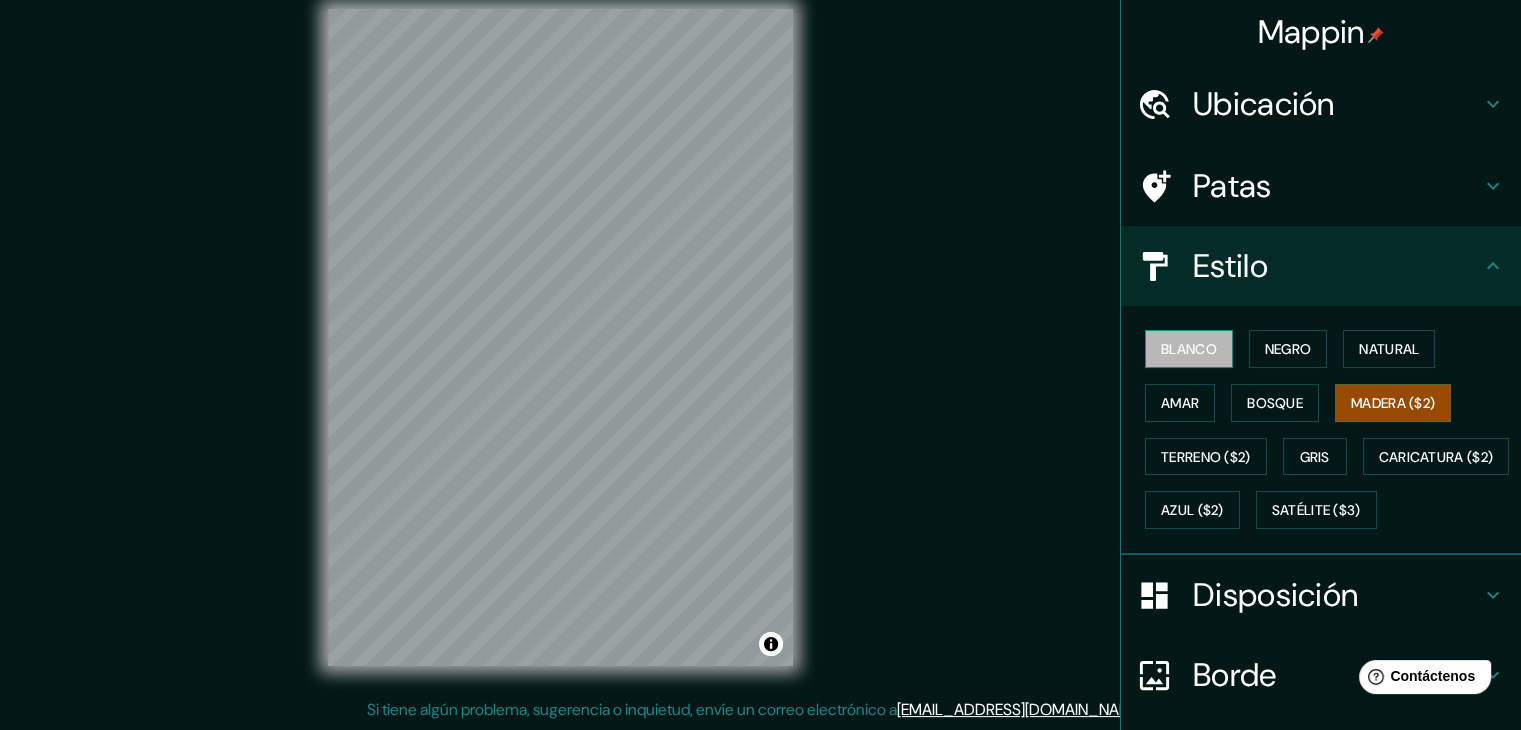 click on "Blanco" at bounding box center [1189, 349] 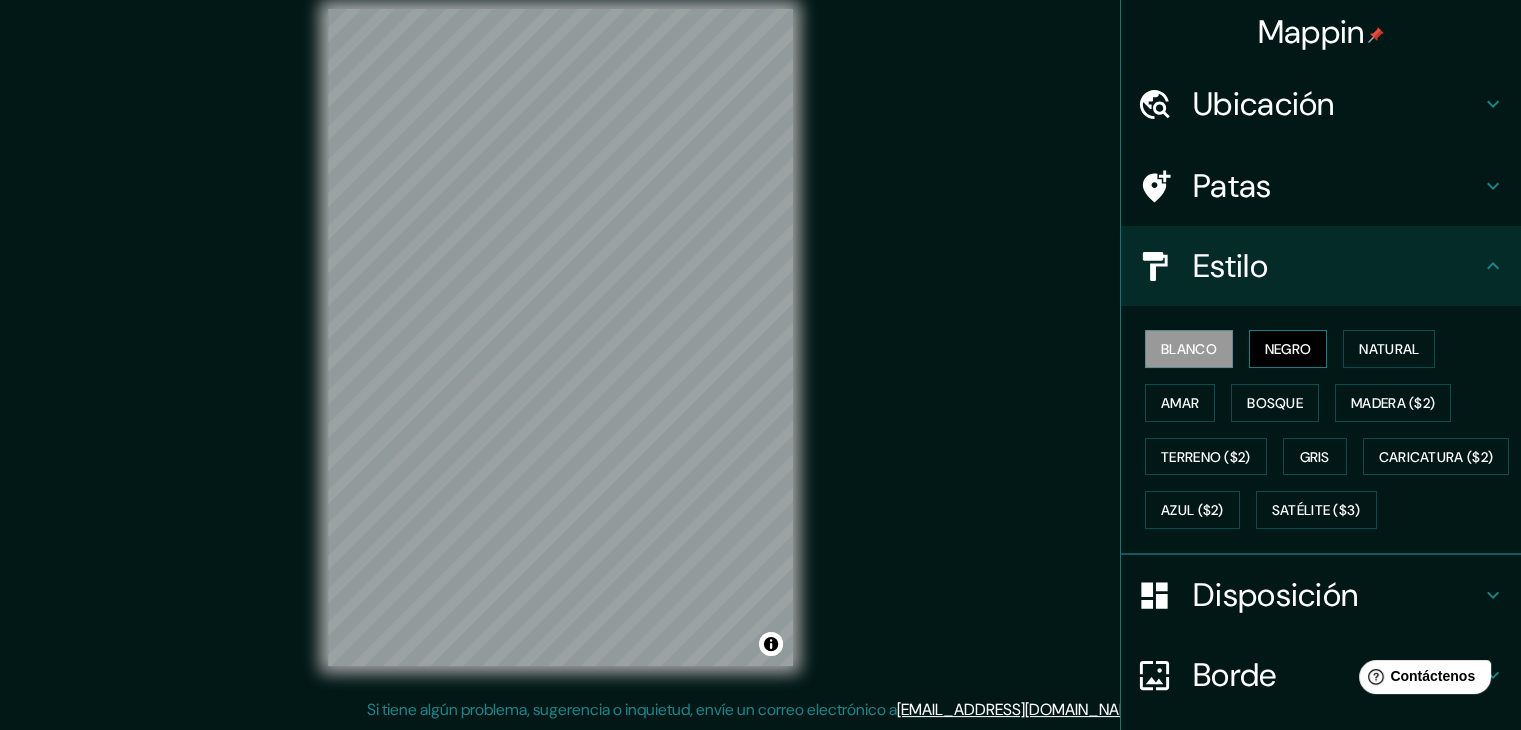 click on "Negro" at bounding box center [1288, 349] 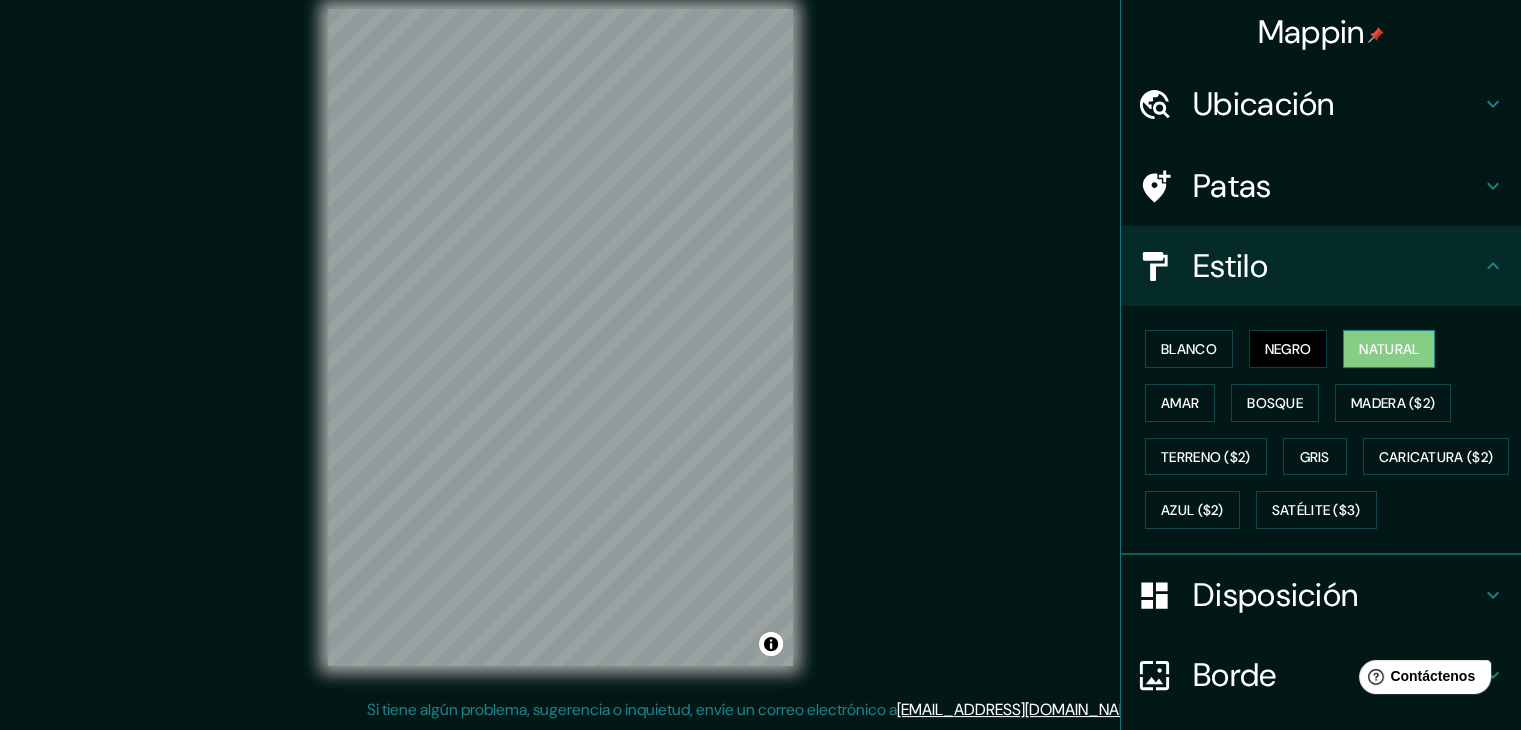 click on "Natural" at bounding box center [1389, 349] 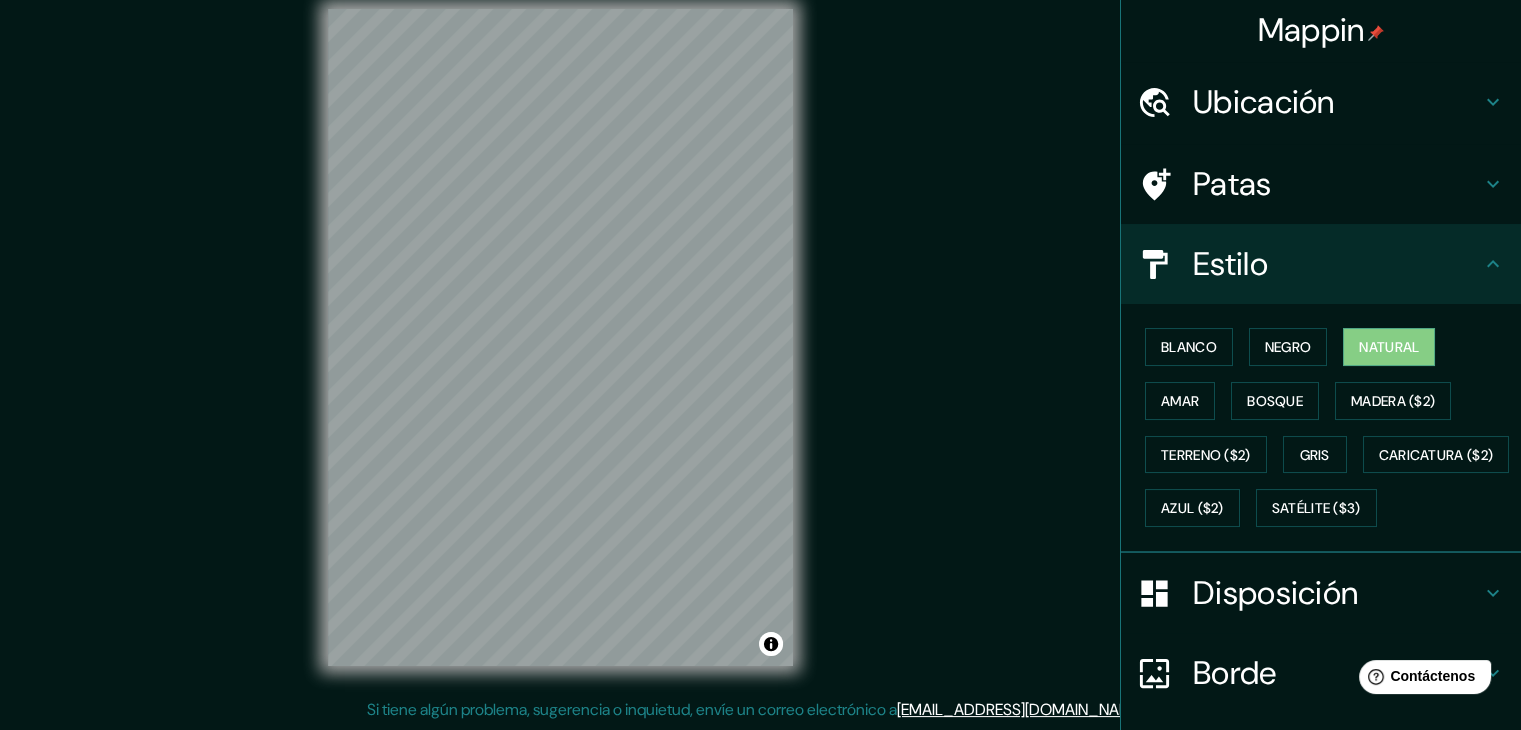 scroll, scrollTop: 0, scrollLeft: 0, axis: both 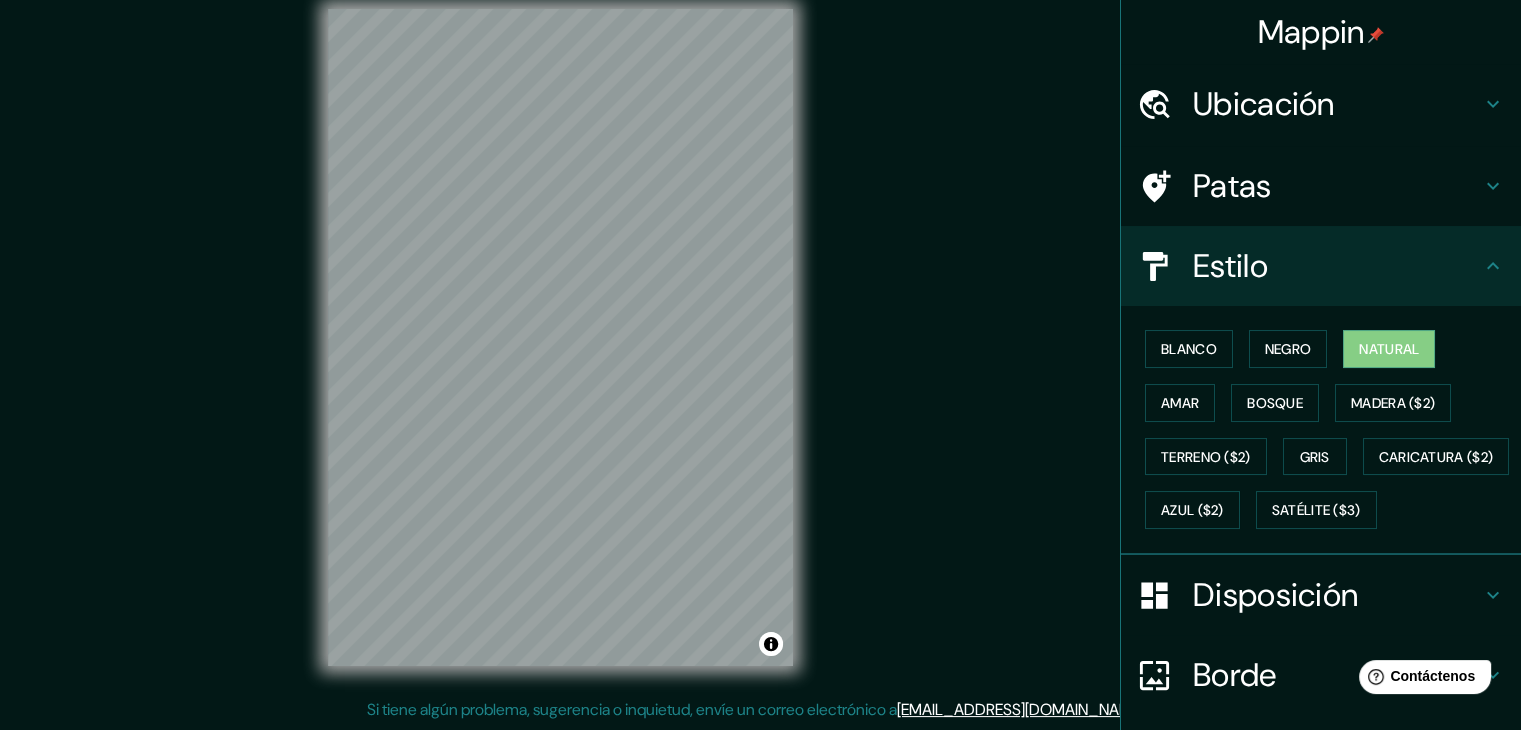 click on "Patas" at bounding box center [1321, 186] 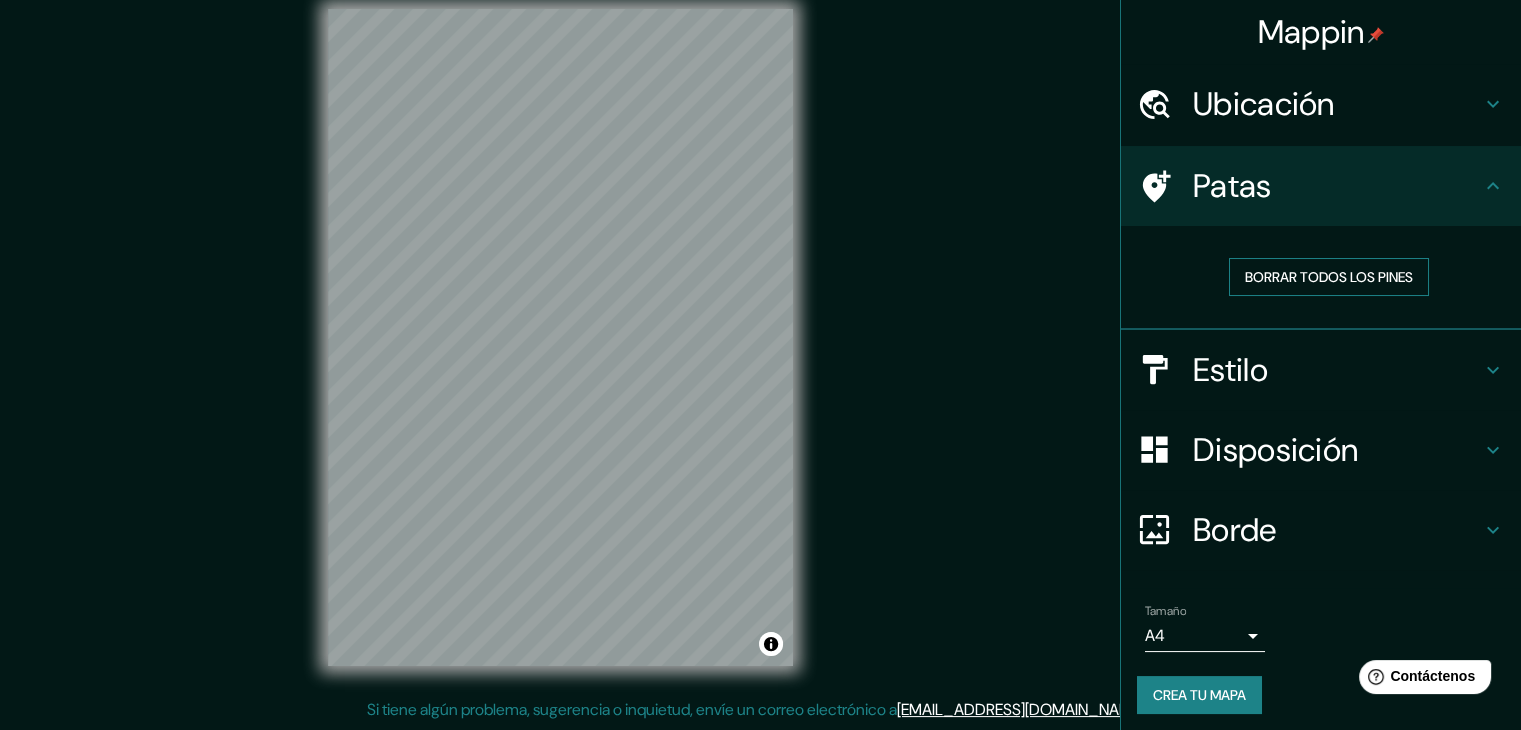 click on "Borrar todos los pines" at bounding box center [1329, 277] 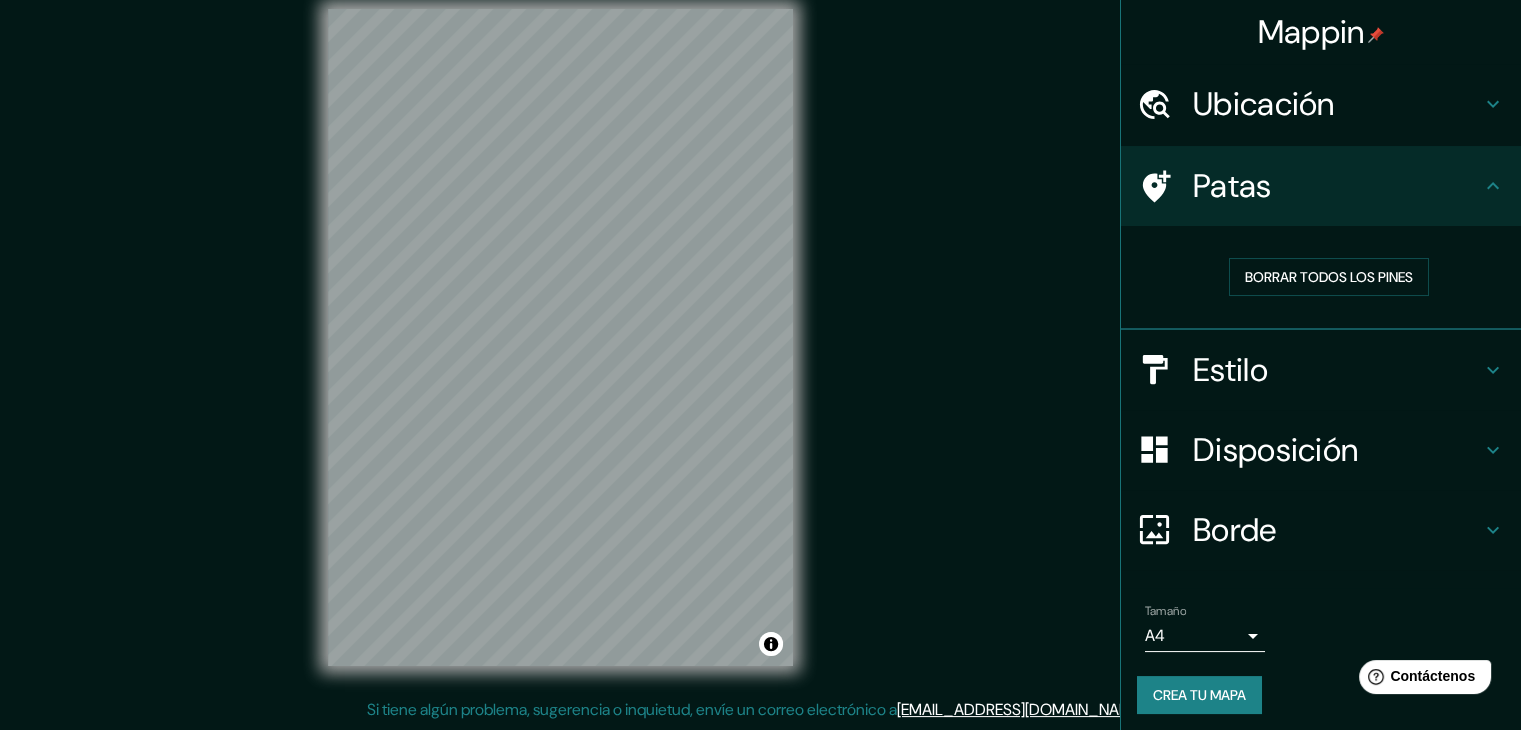 click on "Patas" at bounding box center [1337, 186] 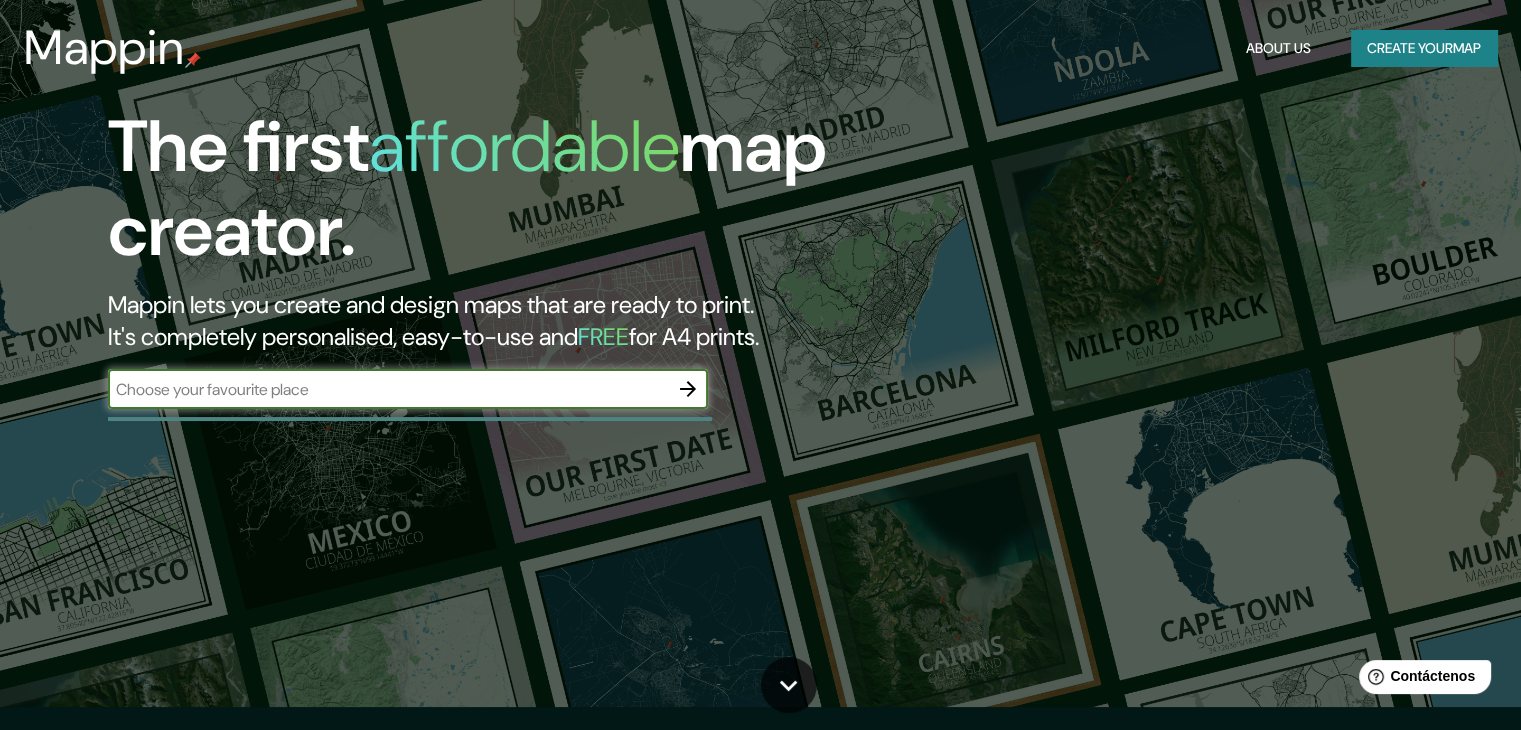 scroll, scrollTop: 0, scrollLeft: 0, axis: both 